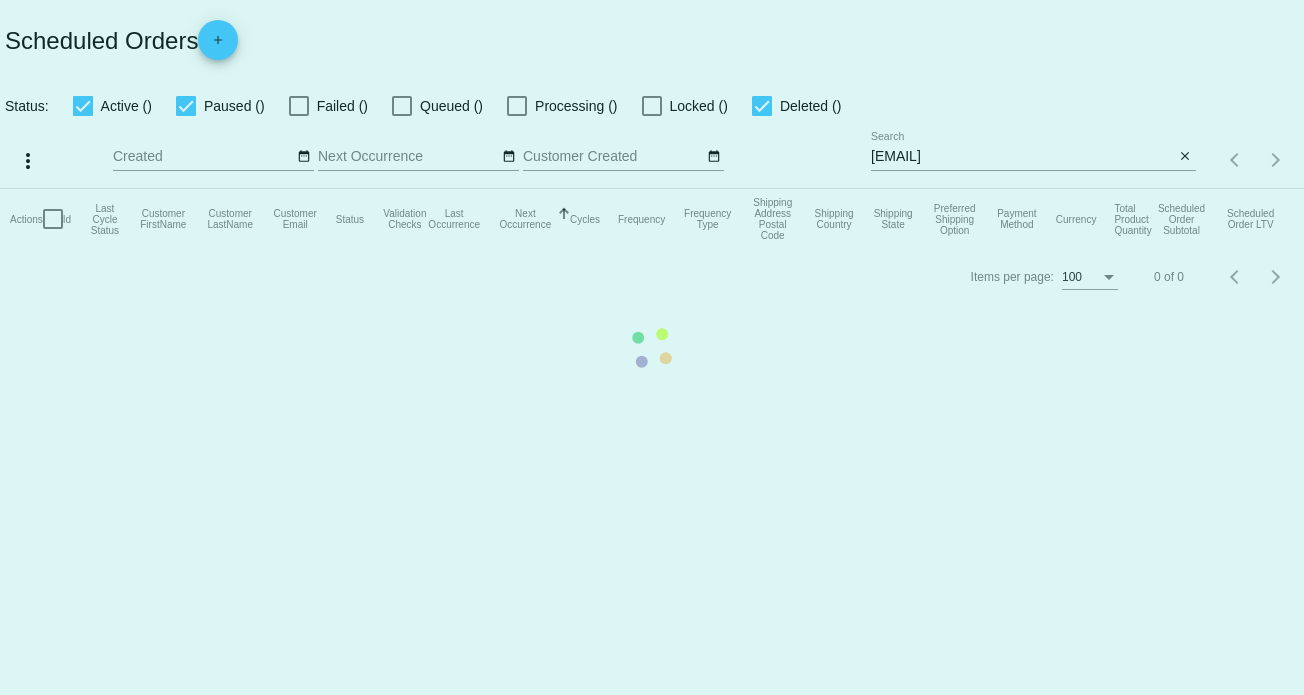 scroll, scrollTop: 0, scrollLeft: 0, axis: both 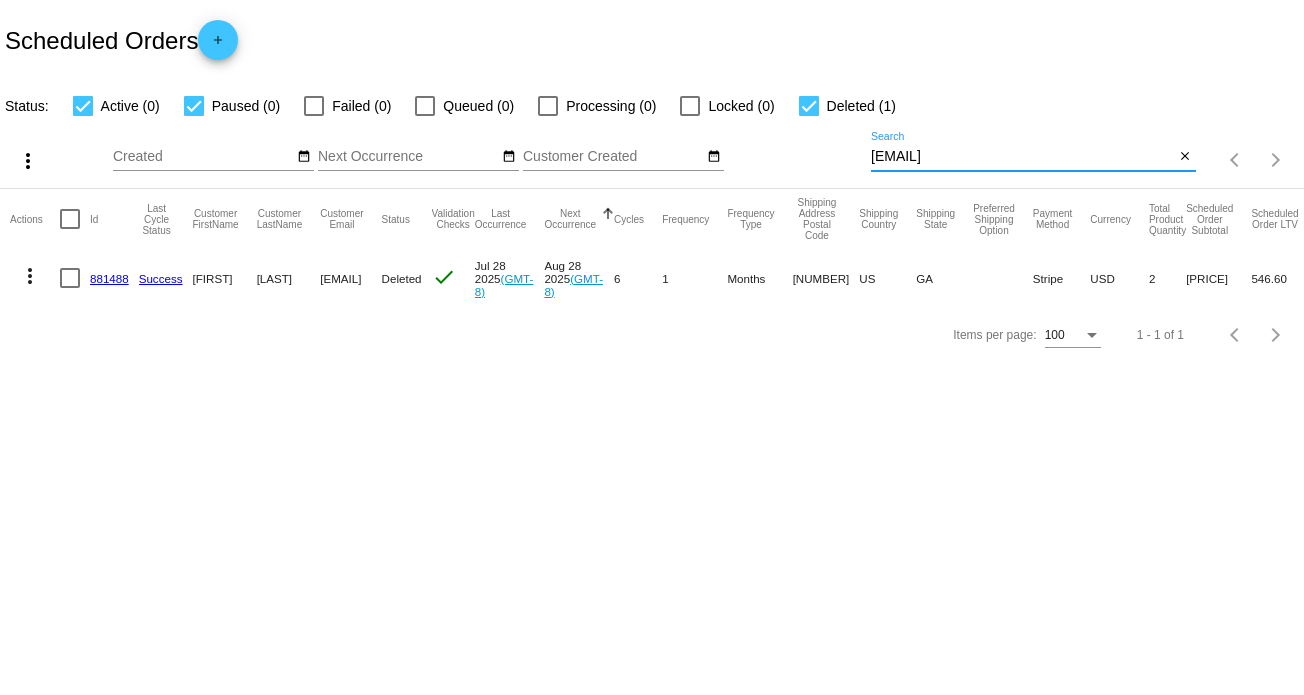 click on "[EMAIL]" at bounding box center [1023, 157] 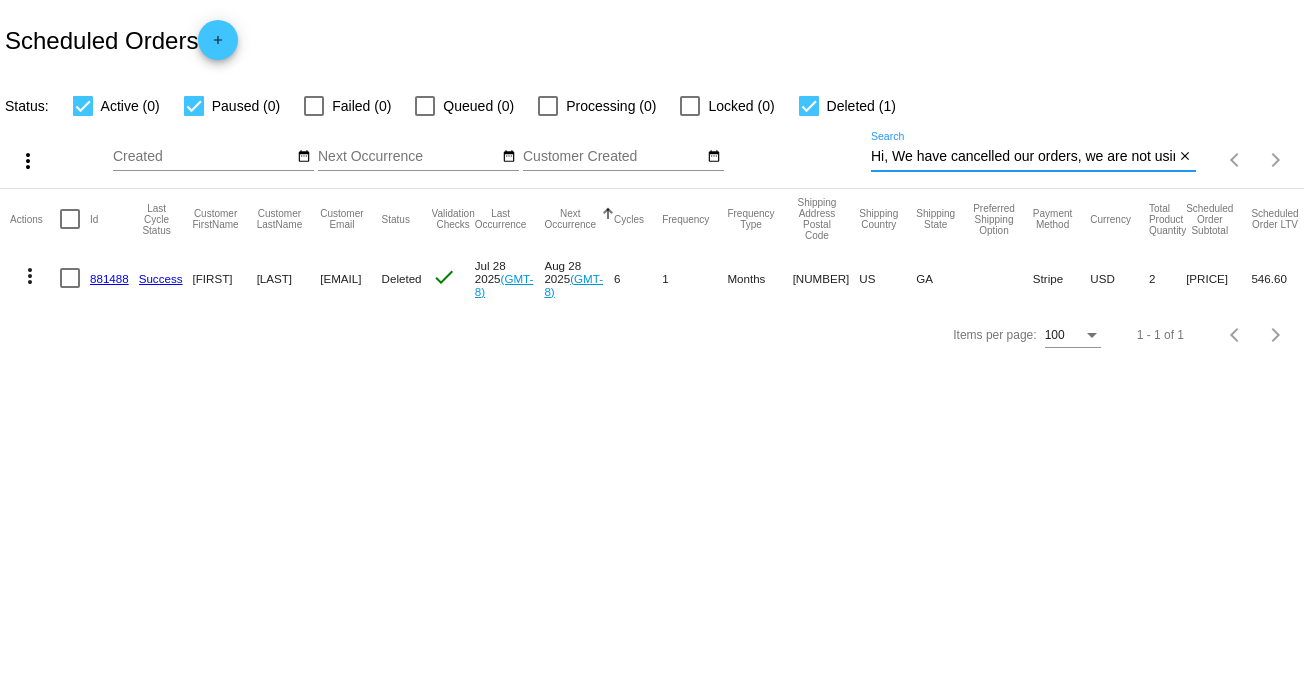 scroll, scrollTop: 0, scrollLeft: 1255, axis: horizontal 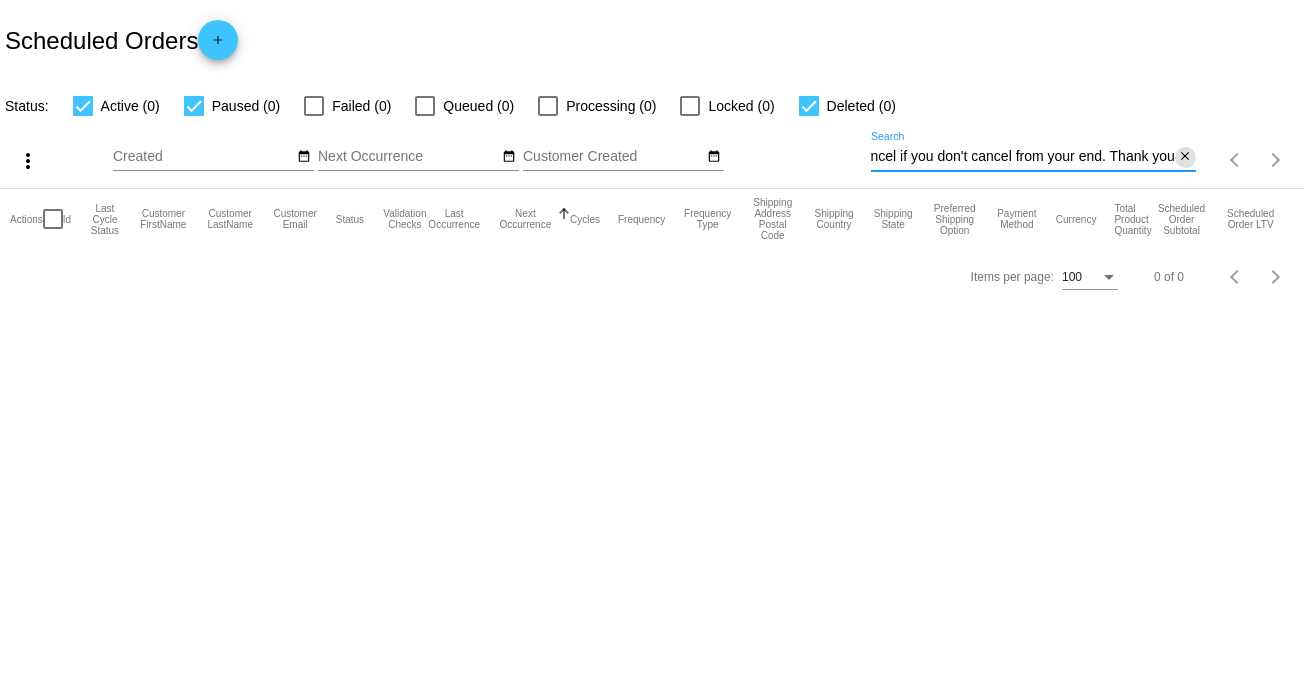 type on "Hi, We have cancelled our orders, we are not using your product, we have more than enough. Please cancel Teresa Paradis Live and Let Live Farm Rescue Sorry, but we will contact the credit card to cancel if you don't cancel from your end. Thank you" 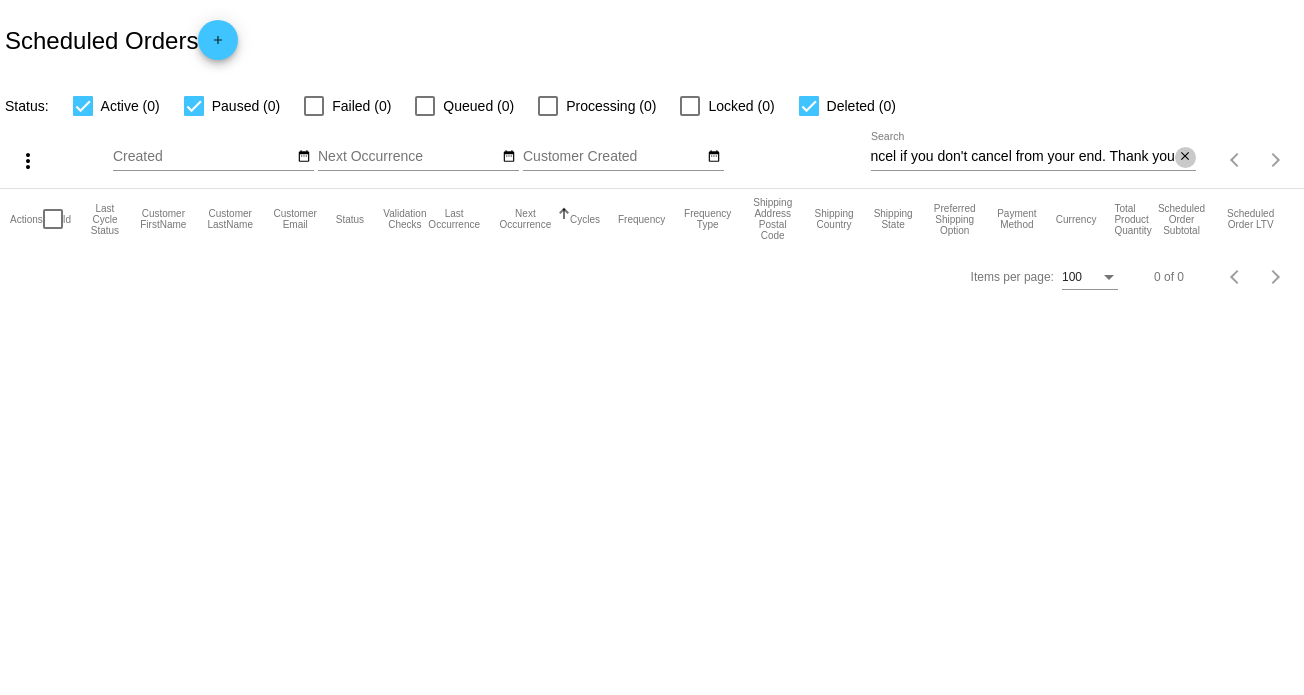 scroll, scrollTop: 0, scrollLeft: 0, axis: both 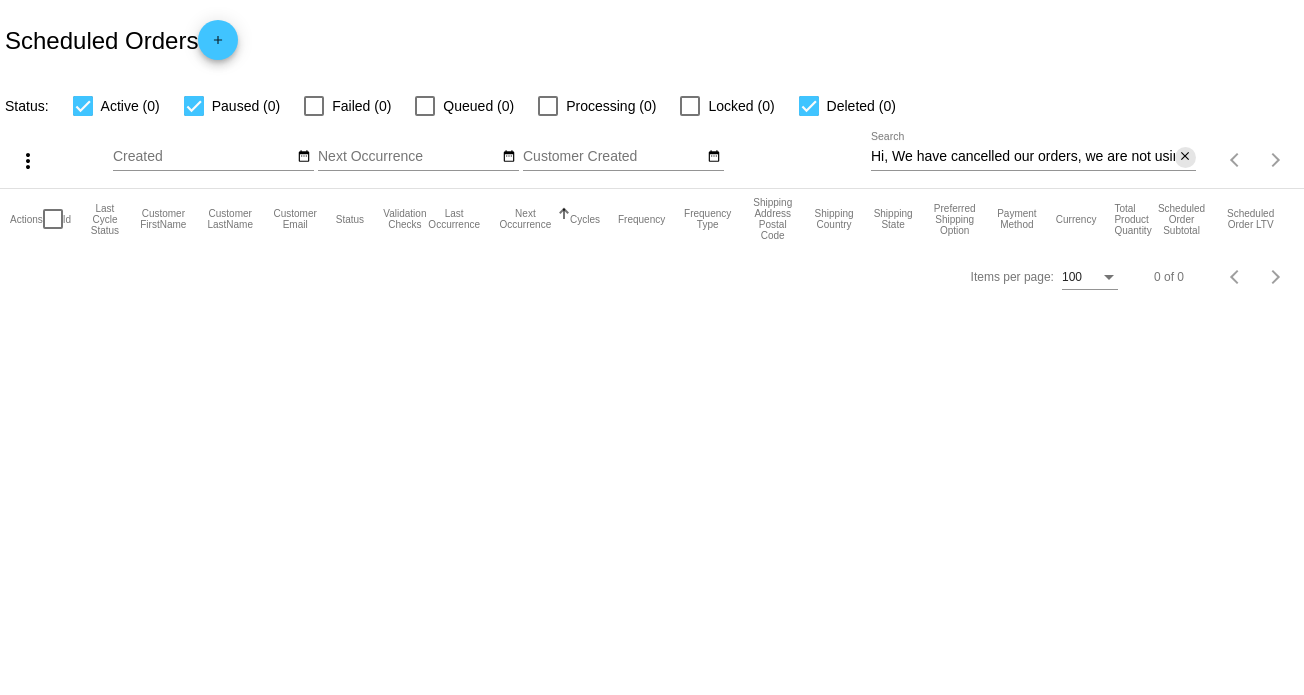 drag, startPoint x: 1185, startPoint y: 153, endPoint x: 1168, endPoint y: 153, distance: 17 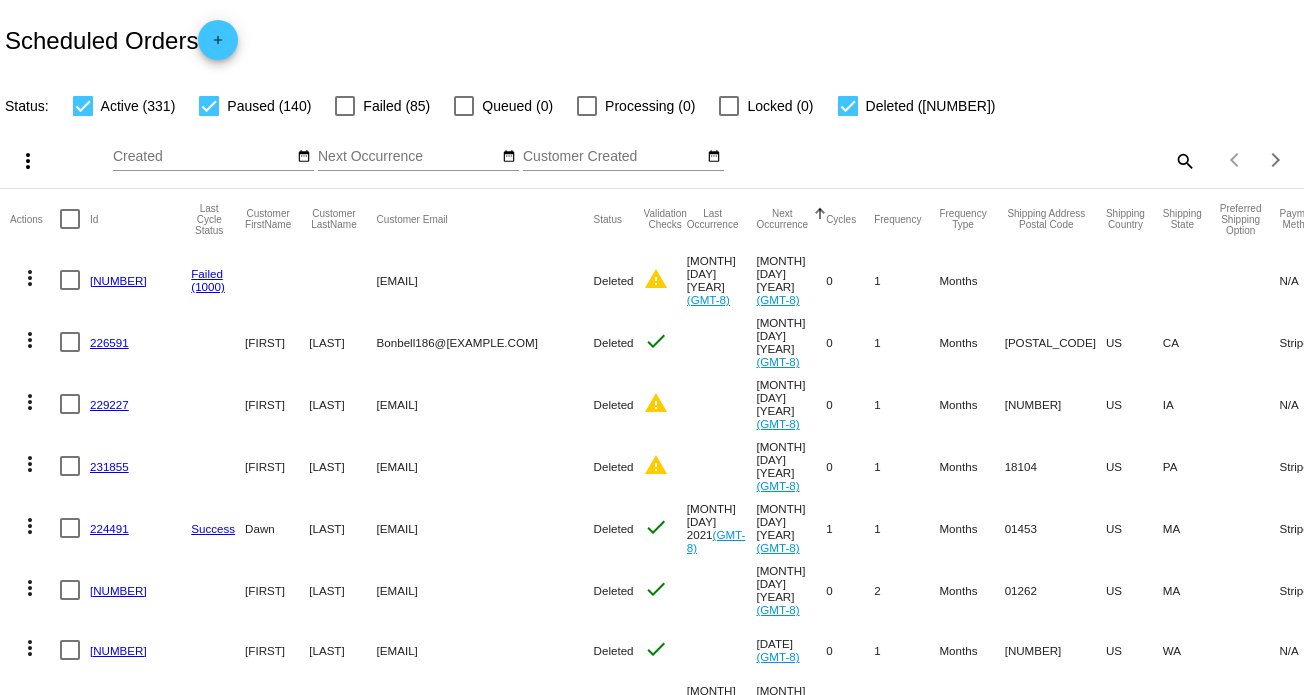 click on "search" 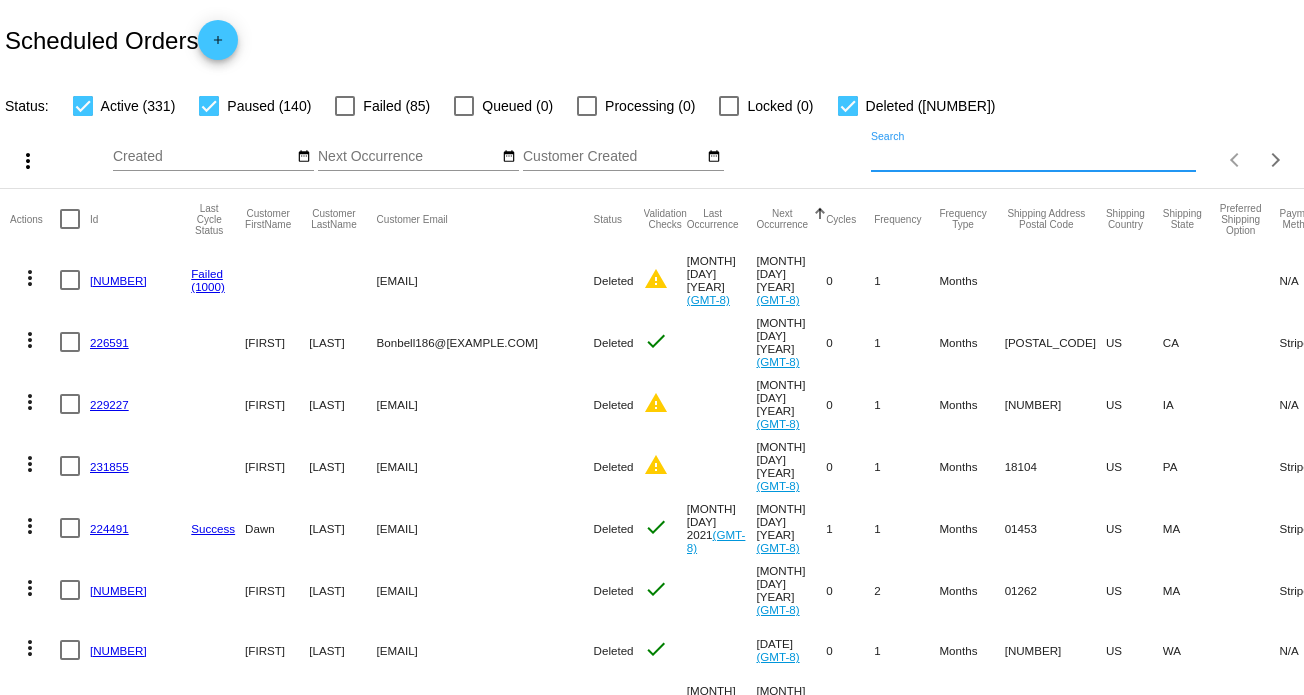 click on "Search" at bounding box center (1033, 157) 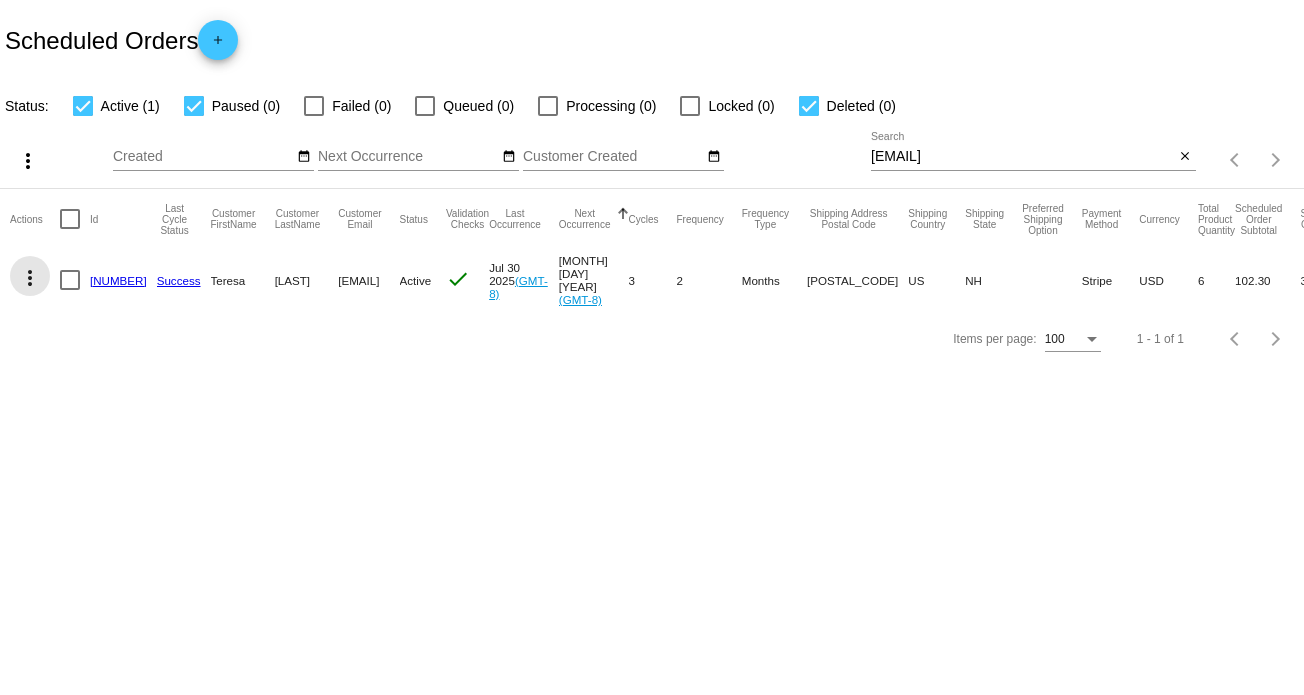 click on "more_vert" 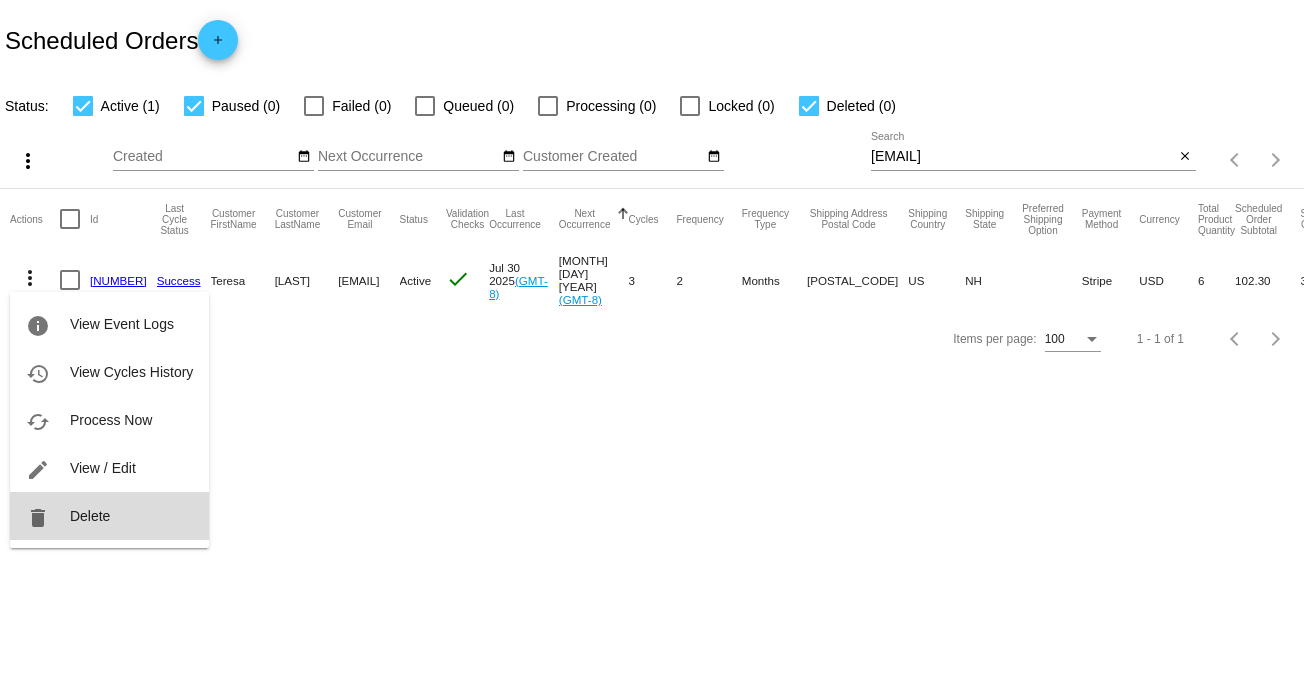 click on "Delete" at bounding box center (90, 516) 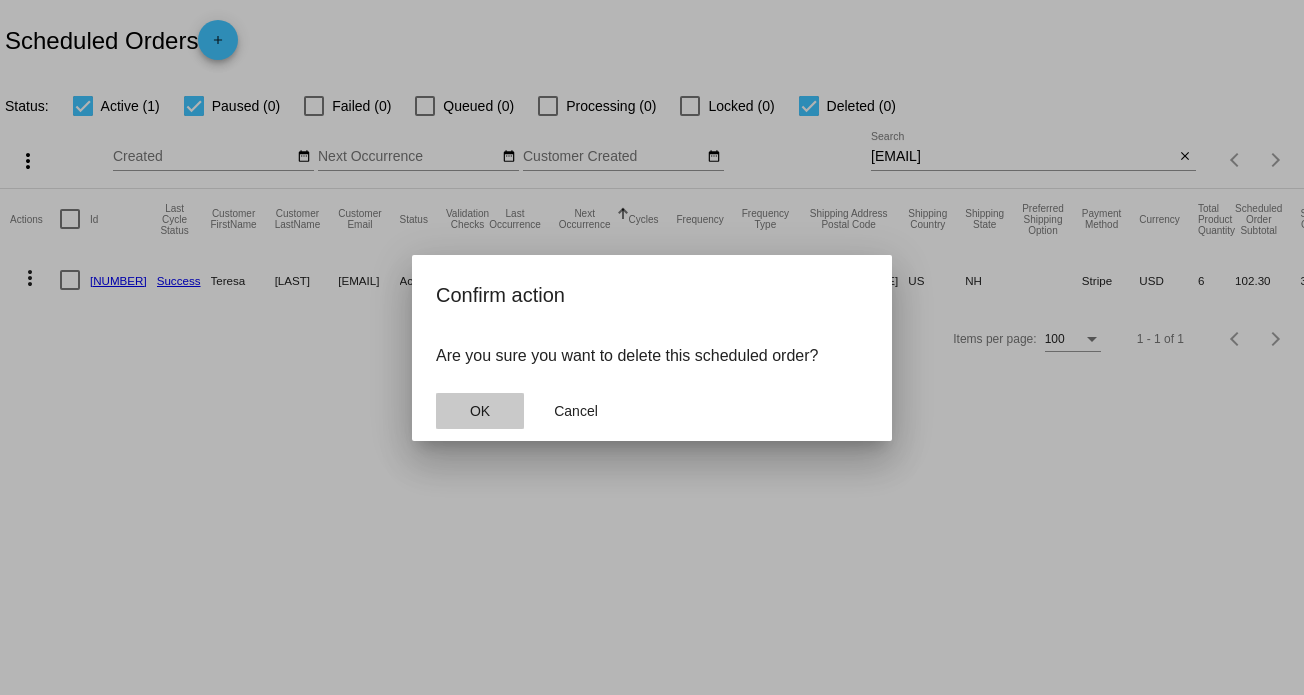 click on "OK" 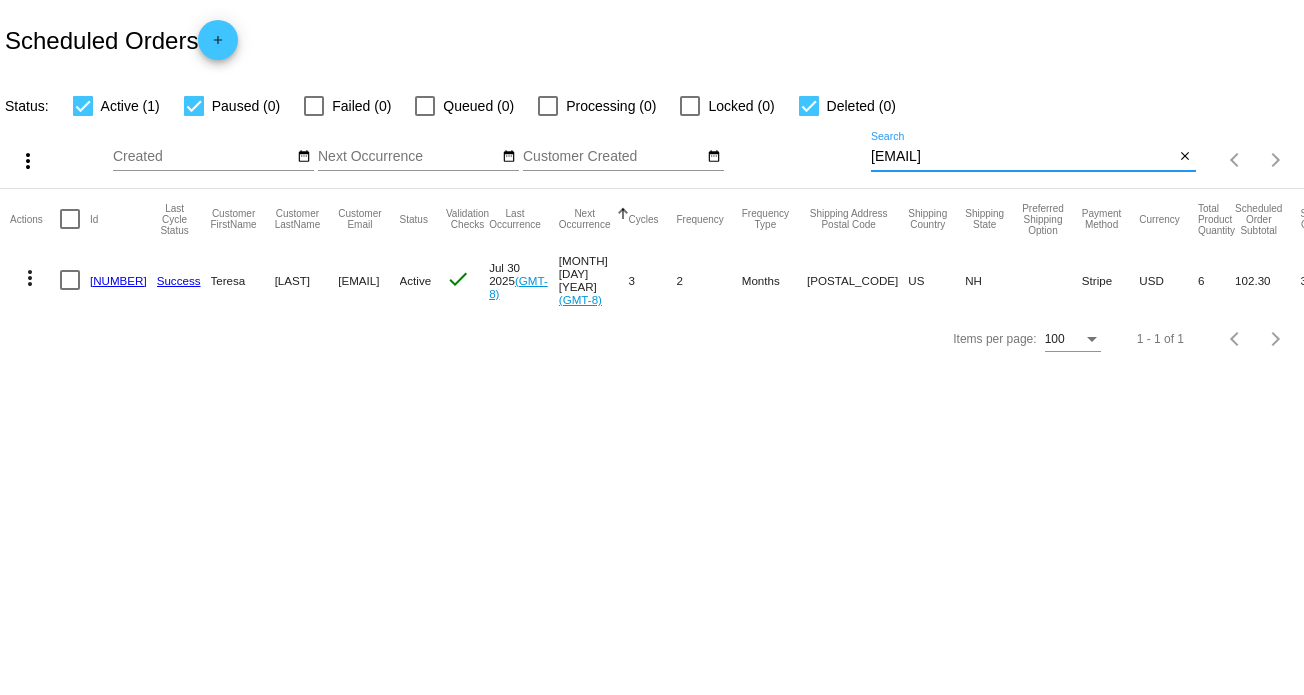 click on "[EMAIL]" at bounding box center (1023, 157) 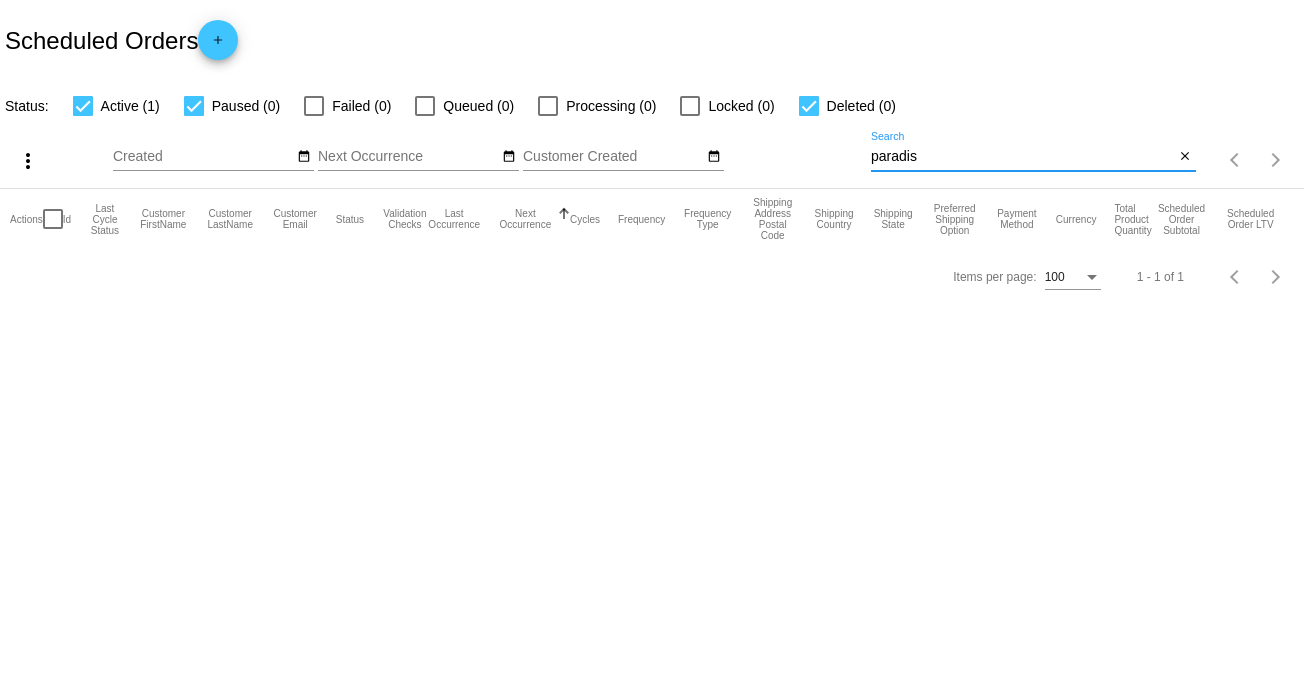 type on "paradis" 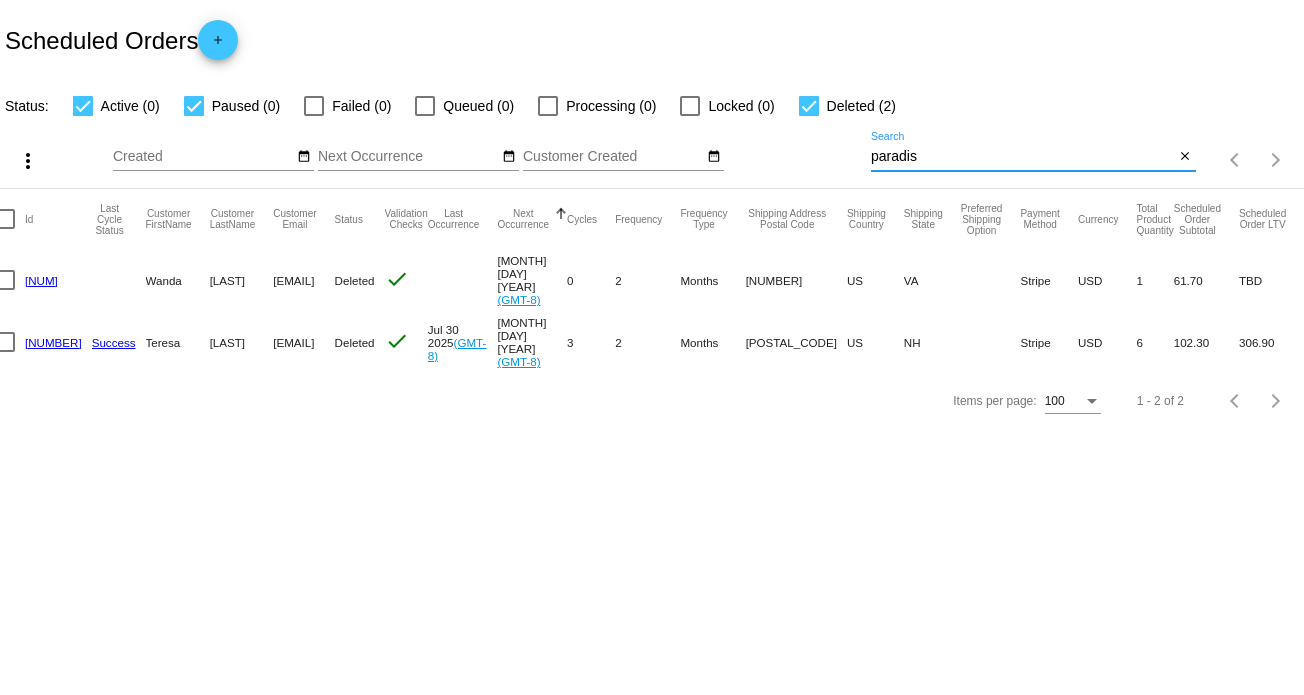 scroll, scrollTop: 0, scrollLeft: 0, axis: both 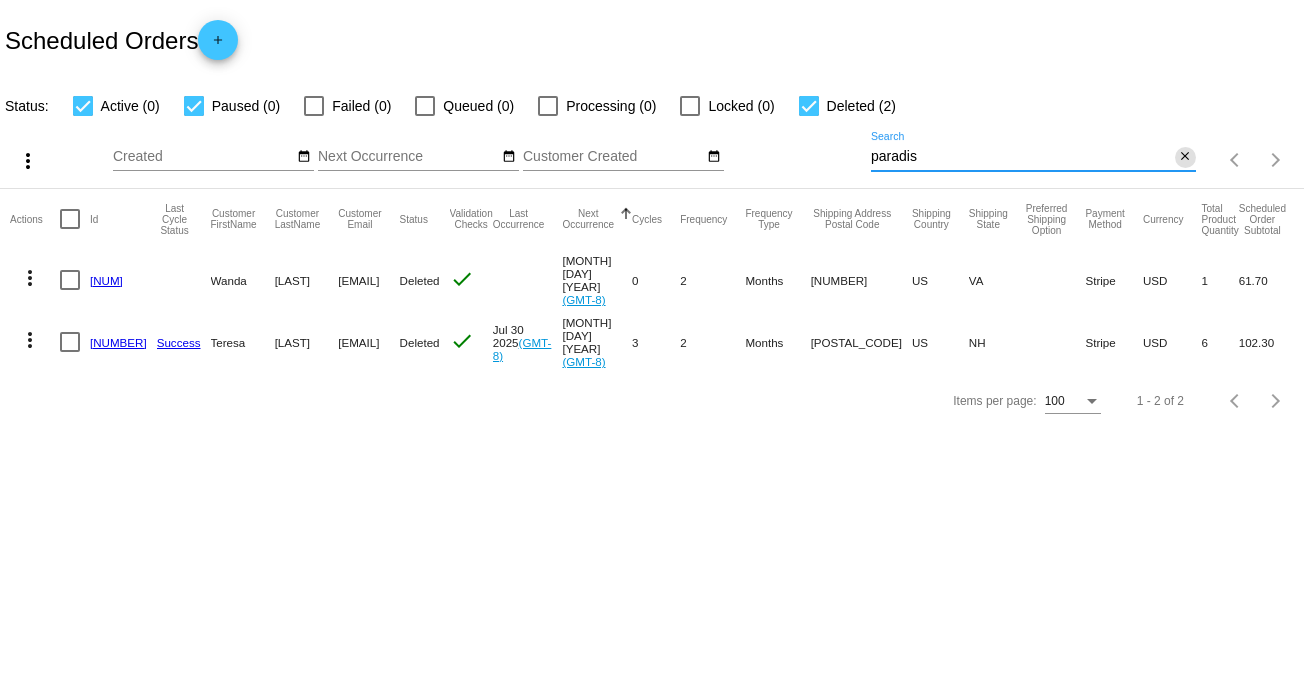 click on "close" 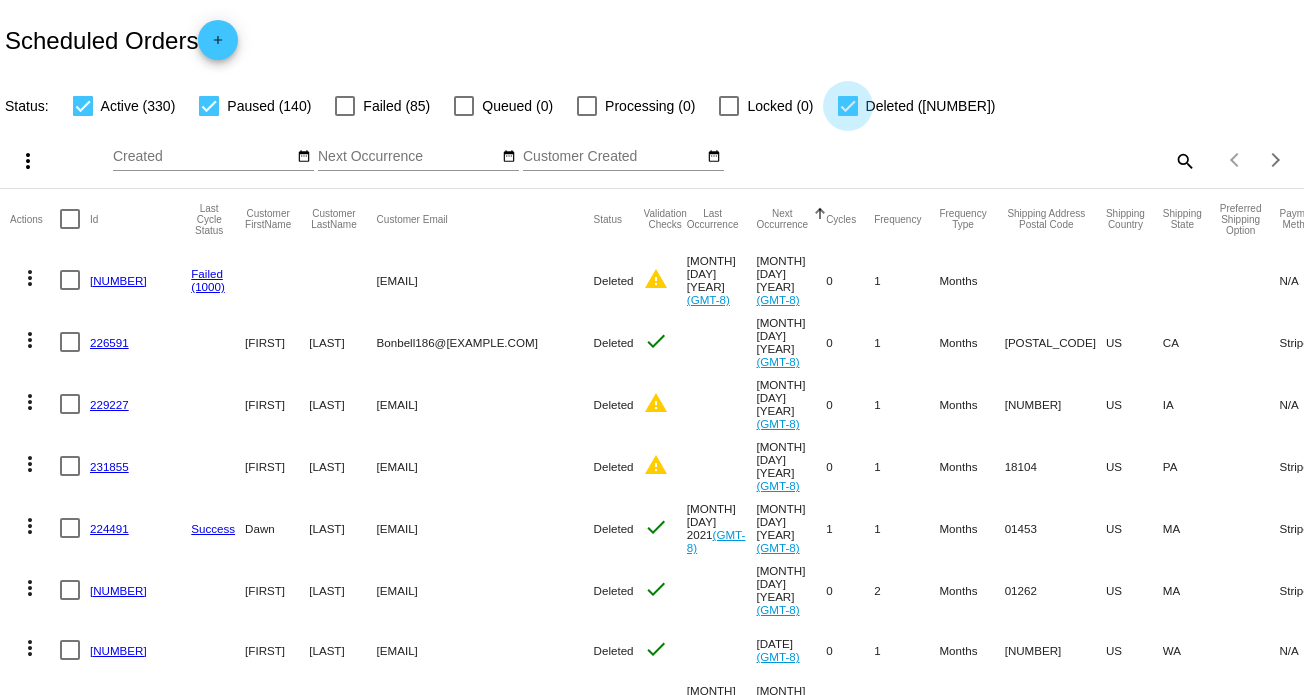 click at bounding box center [848, 106] 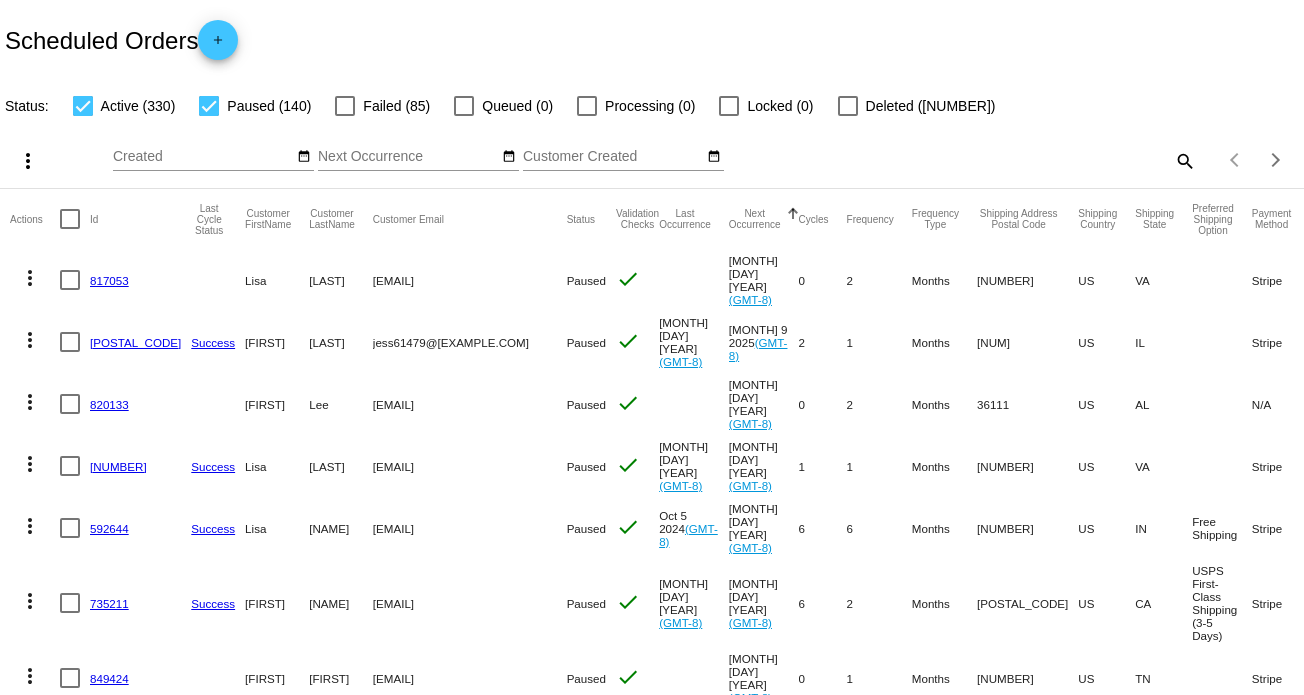 click at bounding box center [345, 106] 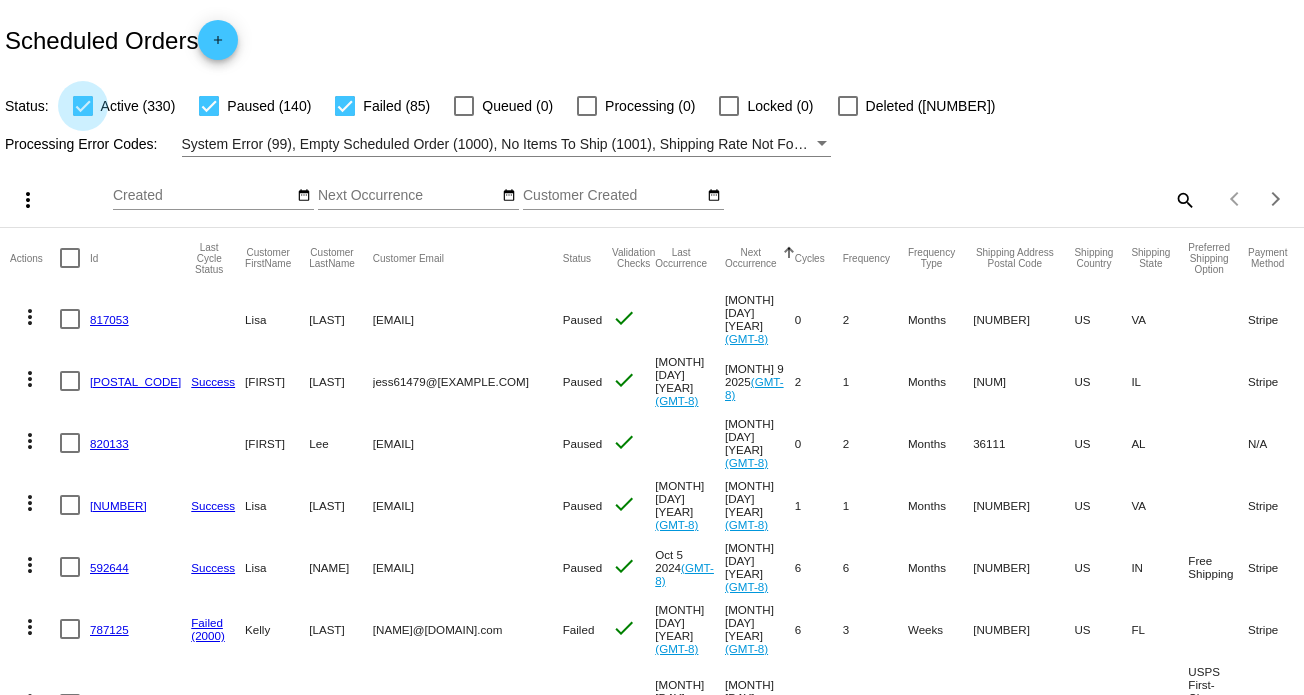 click at bounding box center [83, 106] 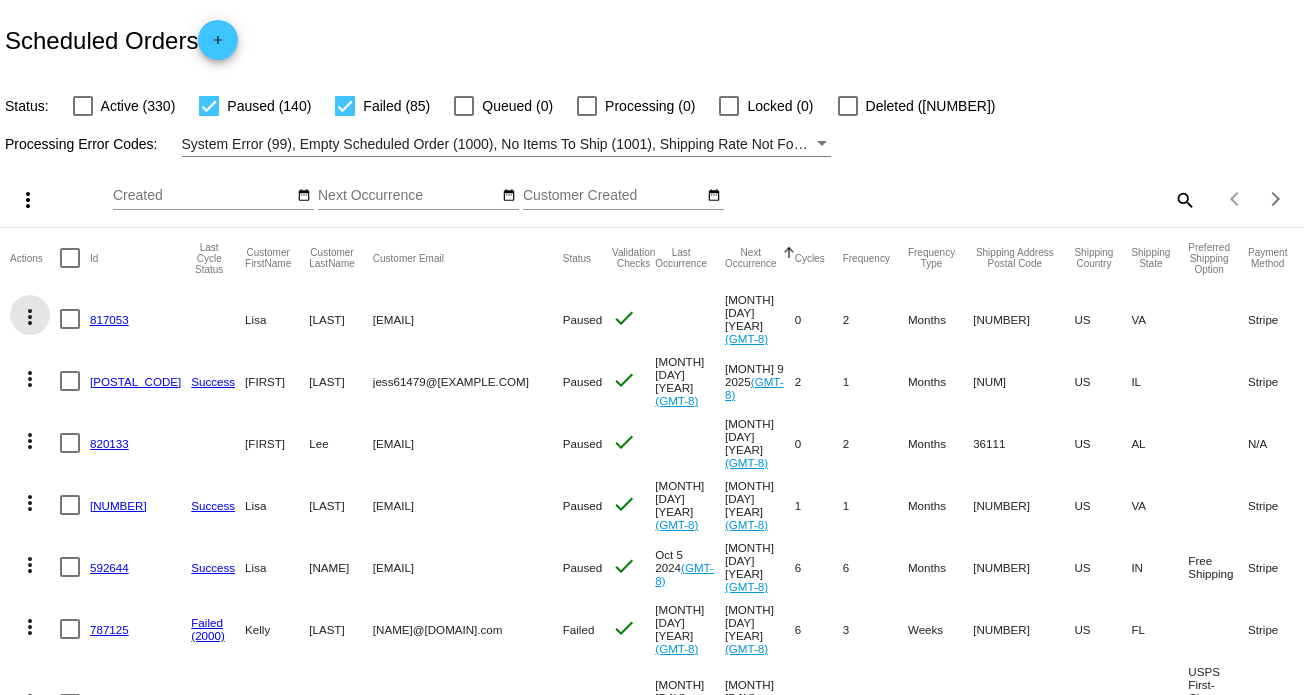 click on "more_vert" 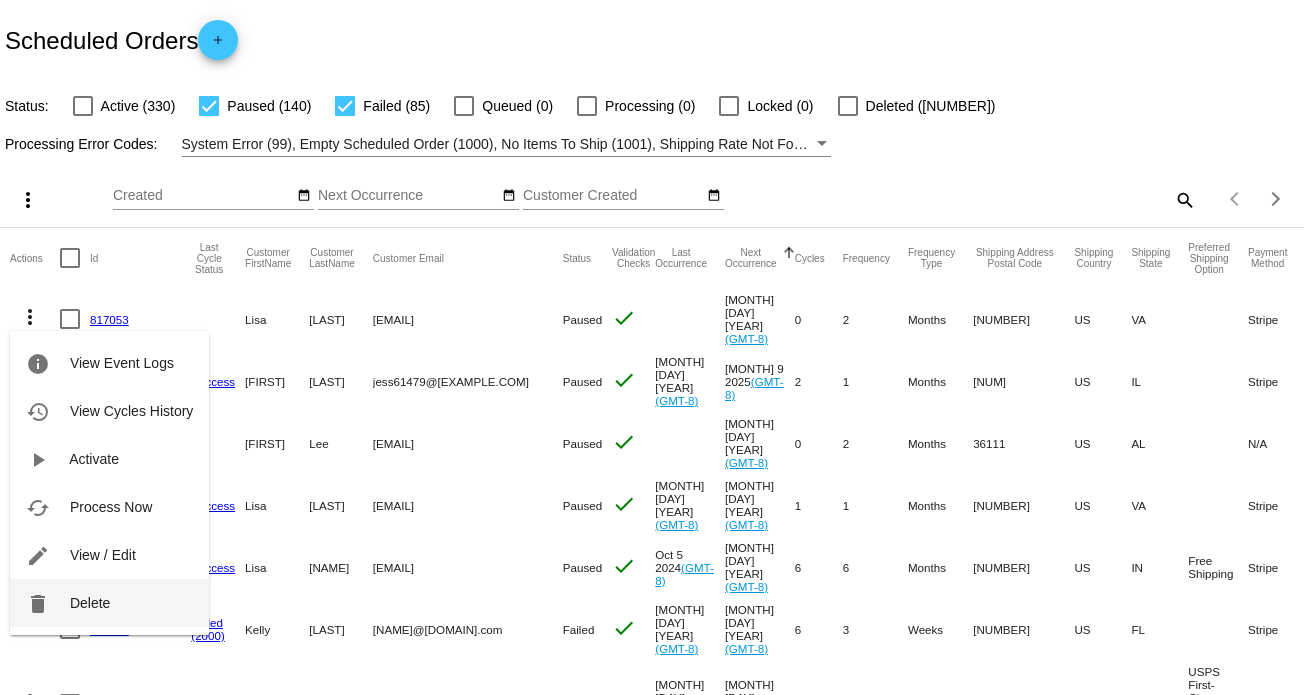 click on "Delete" at bounding box center (90, 603) 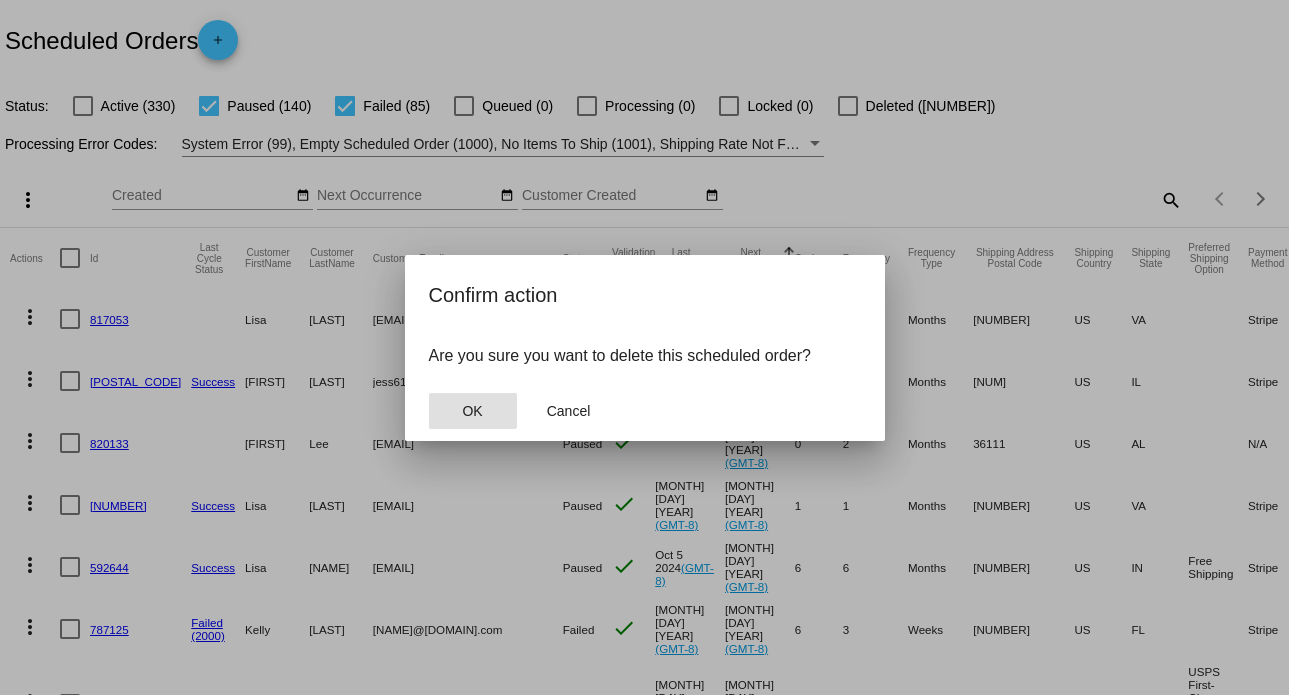 click on "OK" 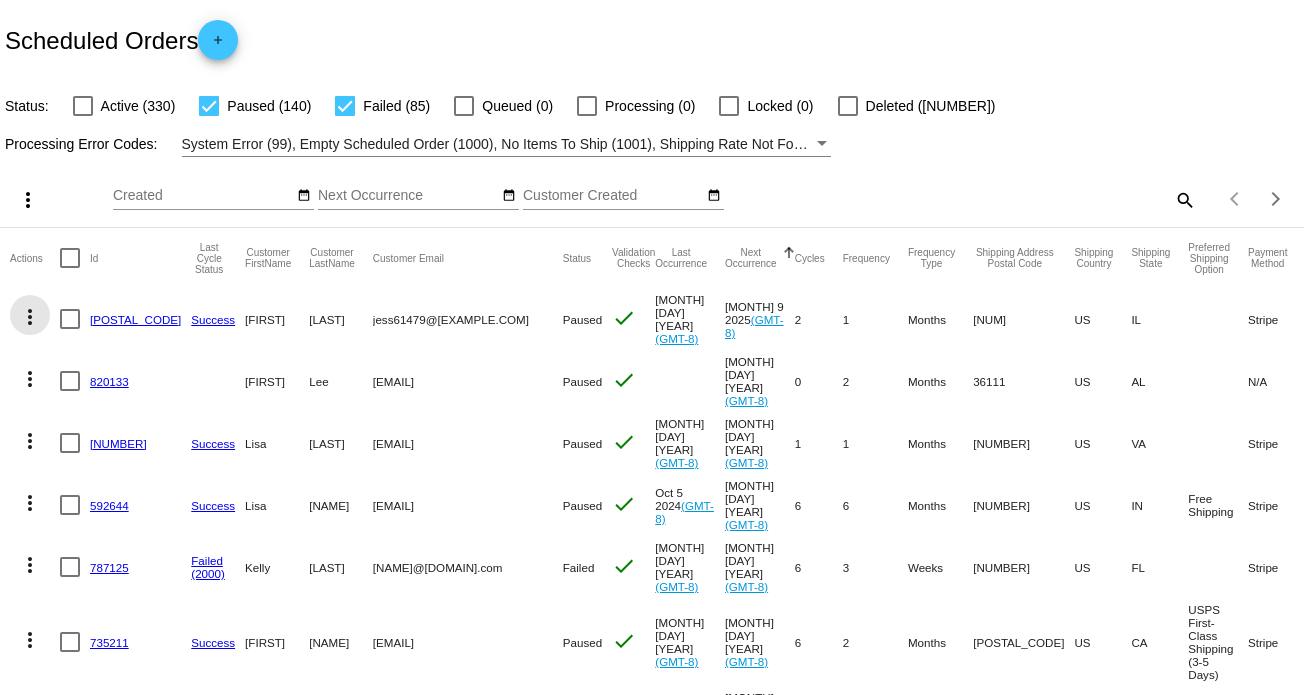 click on "more_vert" 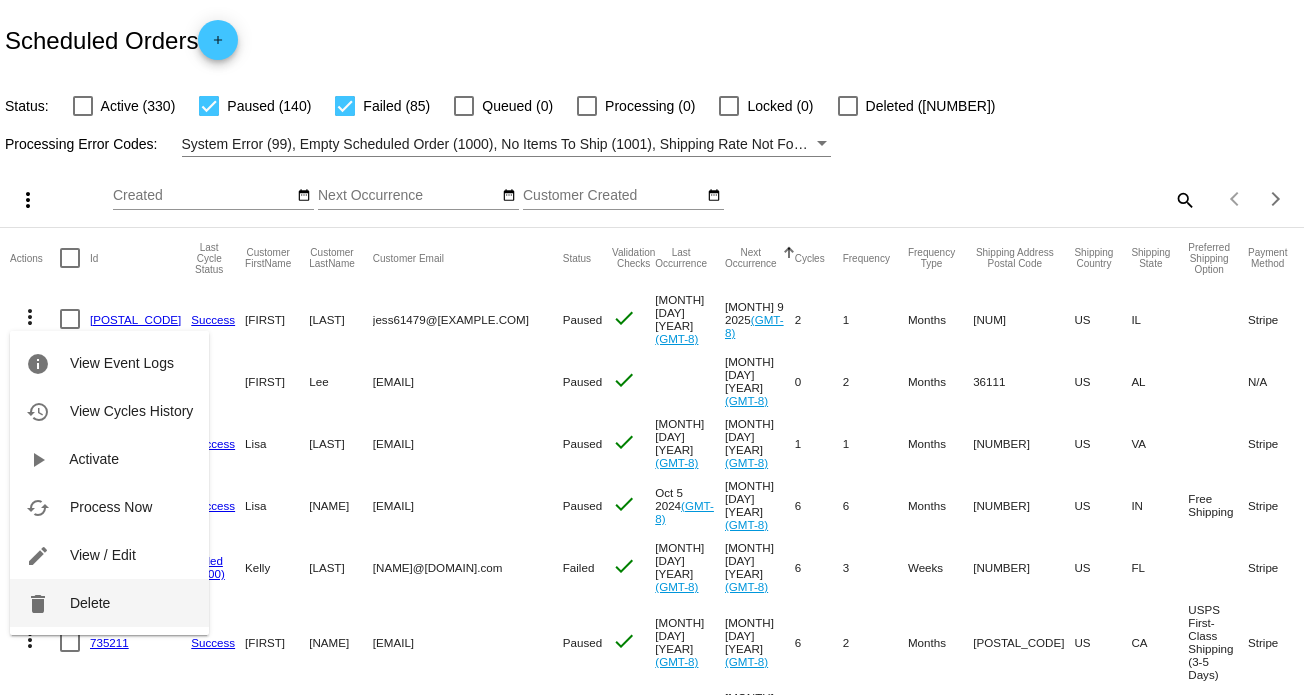 click on "delete
Delete" at bounding box center [109, 603] 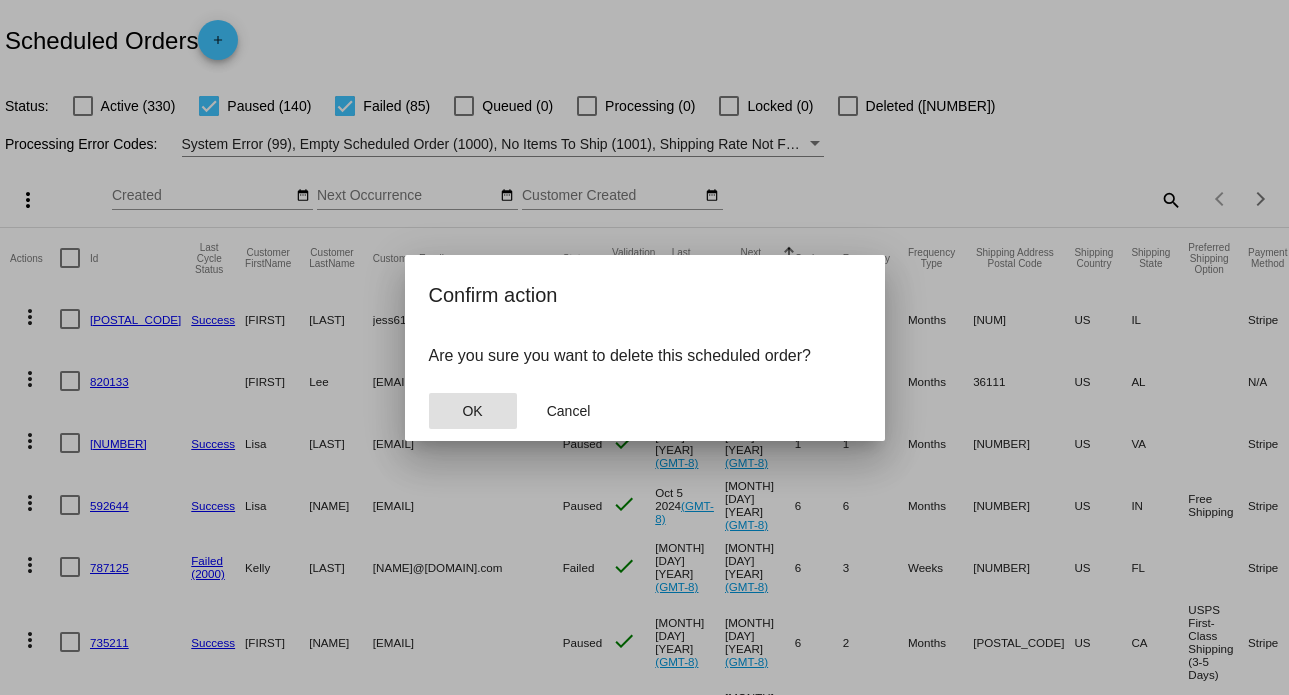 click on "OK" 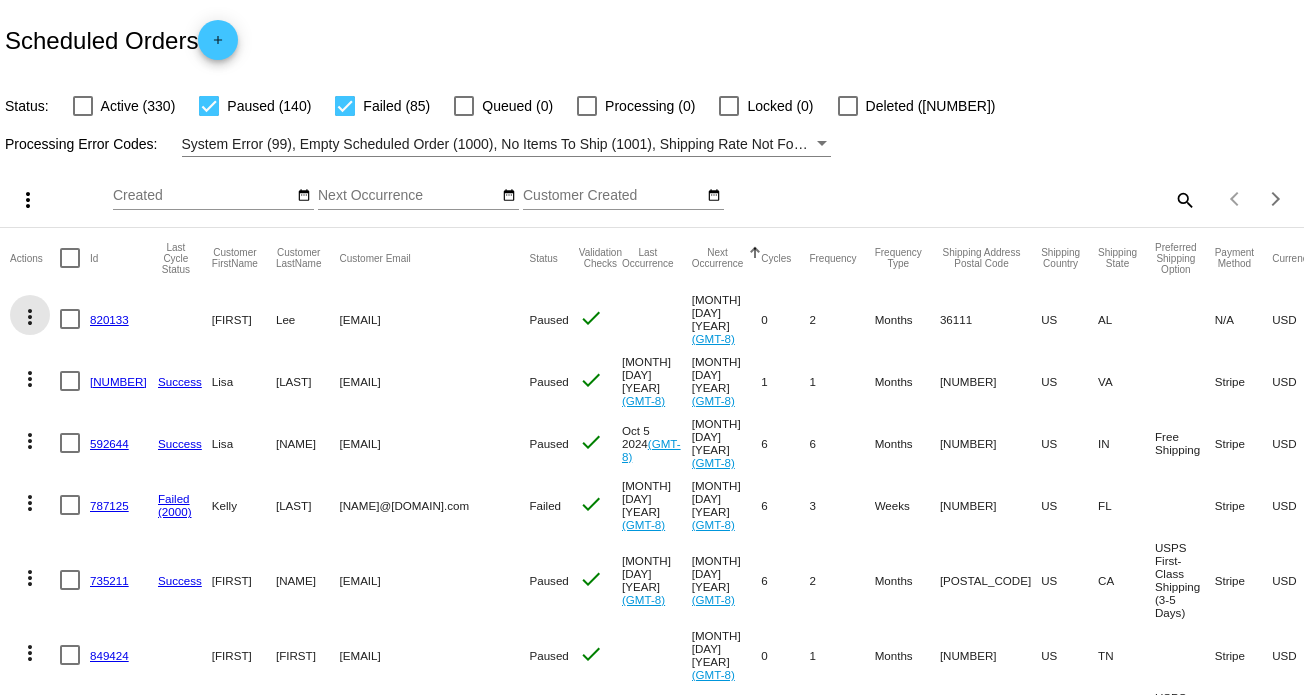 click on "more_vert" 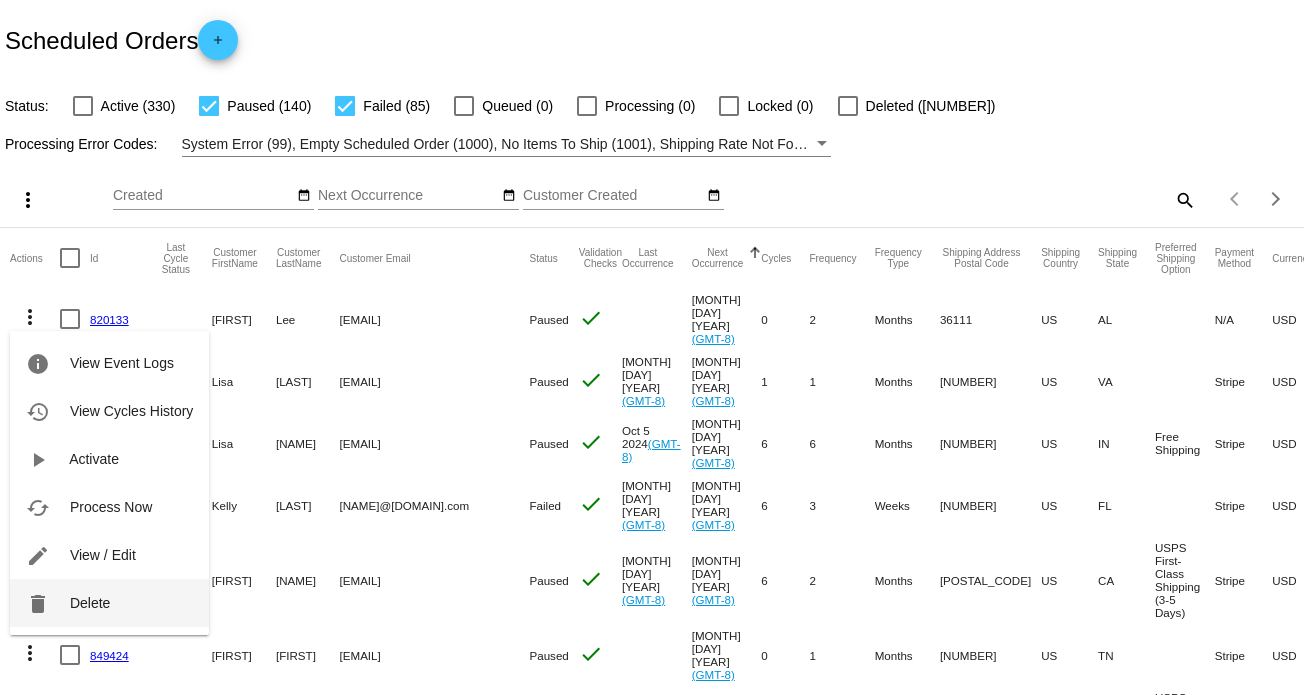 click on "Delete" at bounding box center (90, 603) 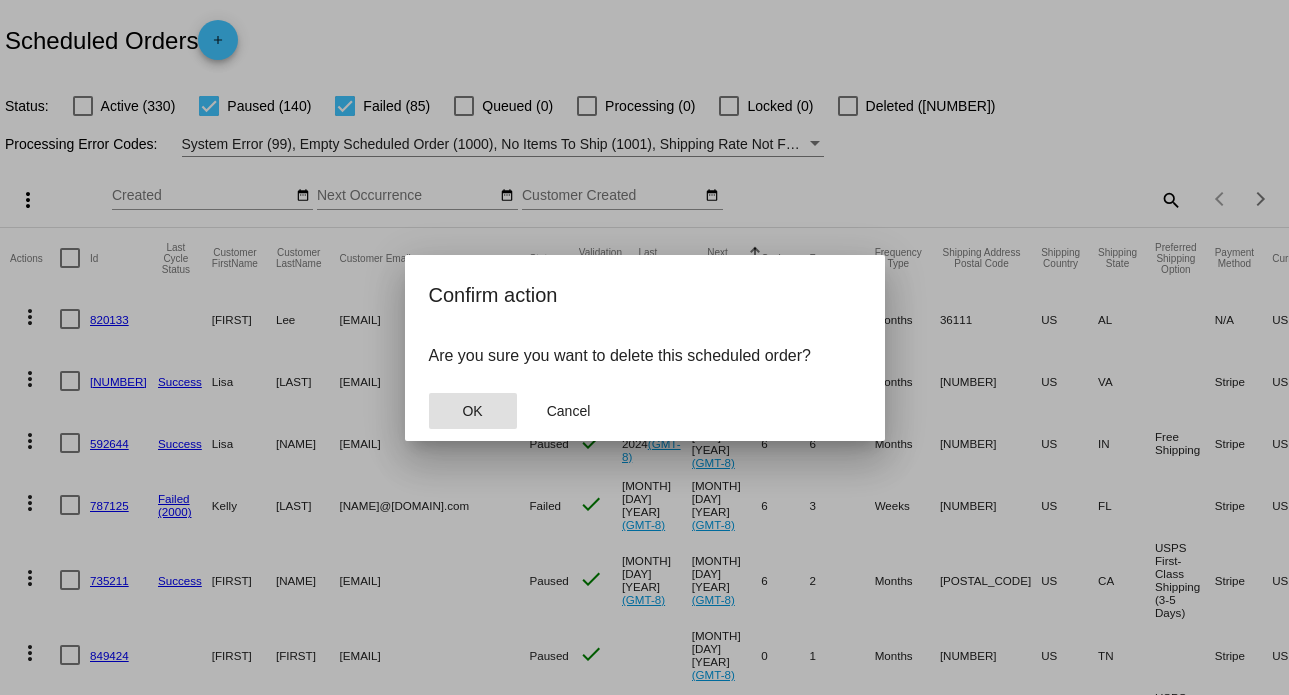 click on "OK" 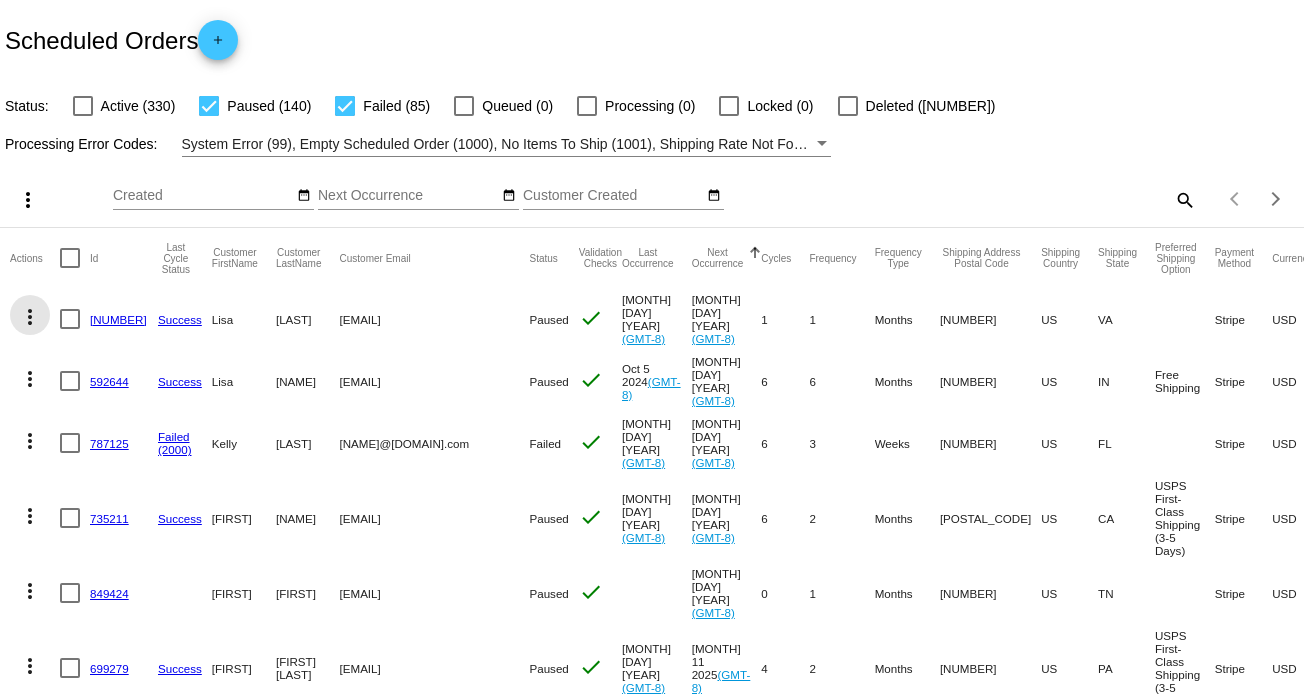 click on "more_vert" 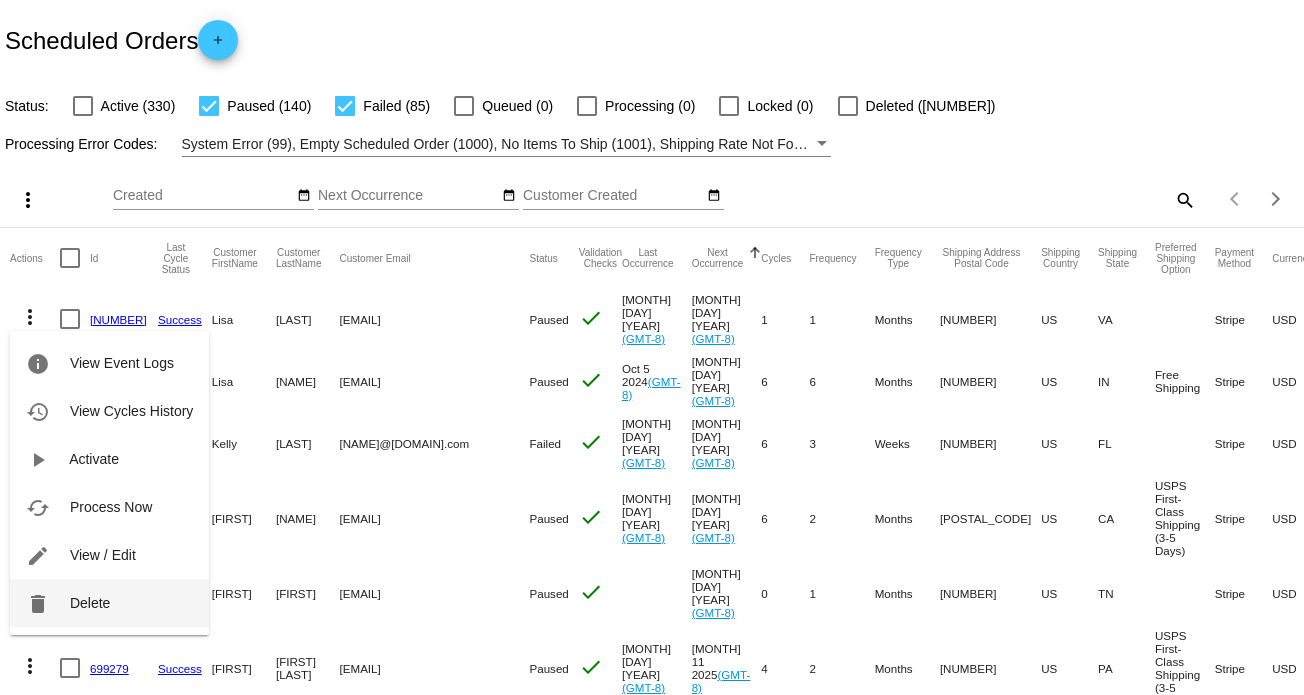 click on "Delete" at bounding box center [90, 603] 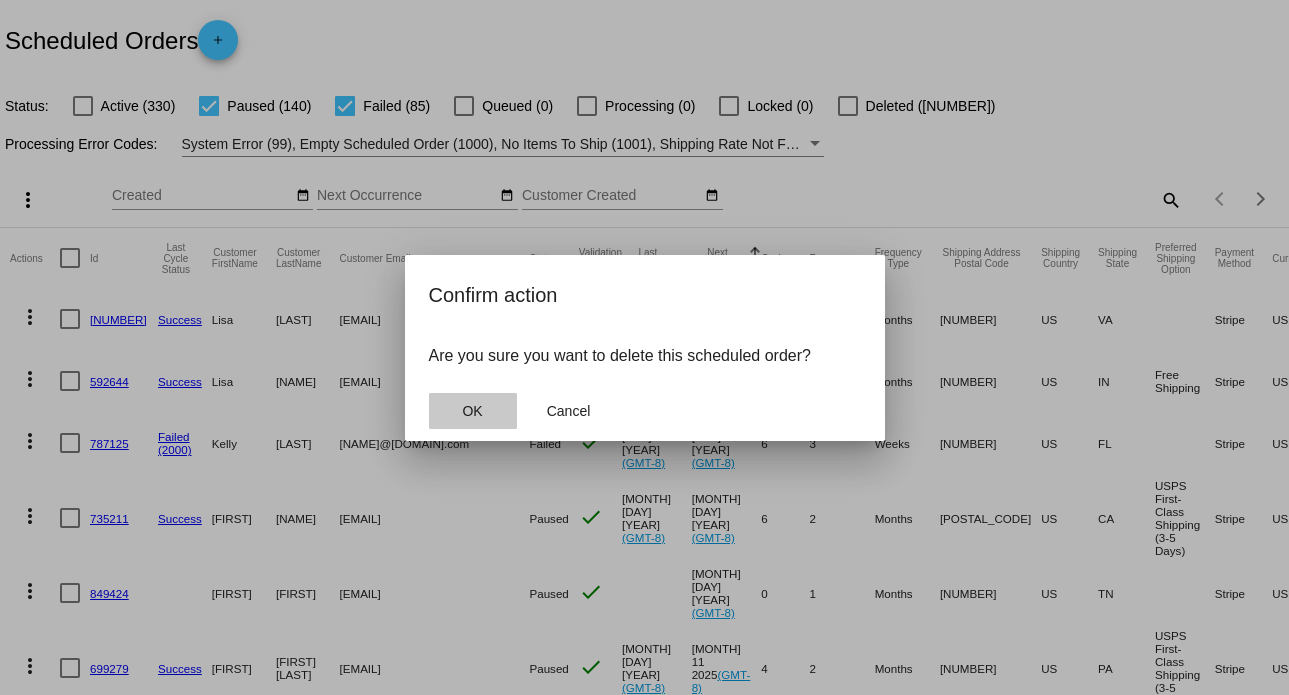 click on "OK" 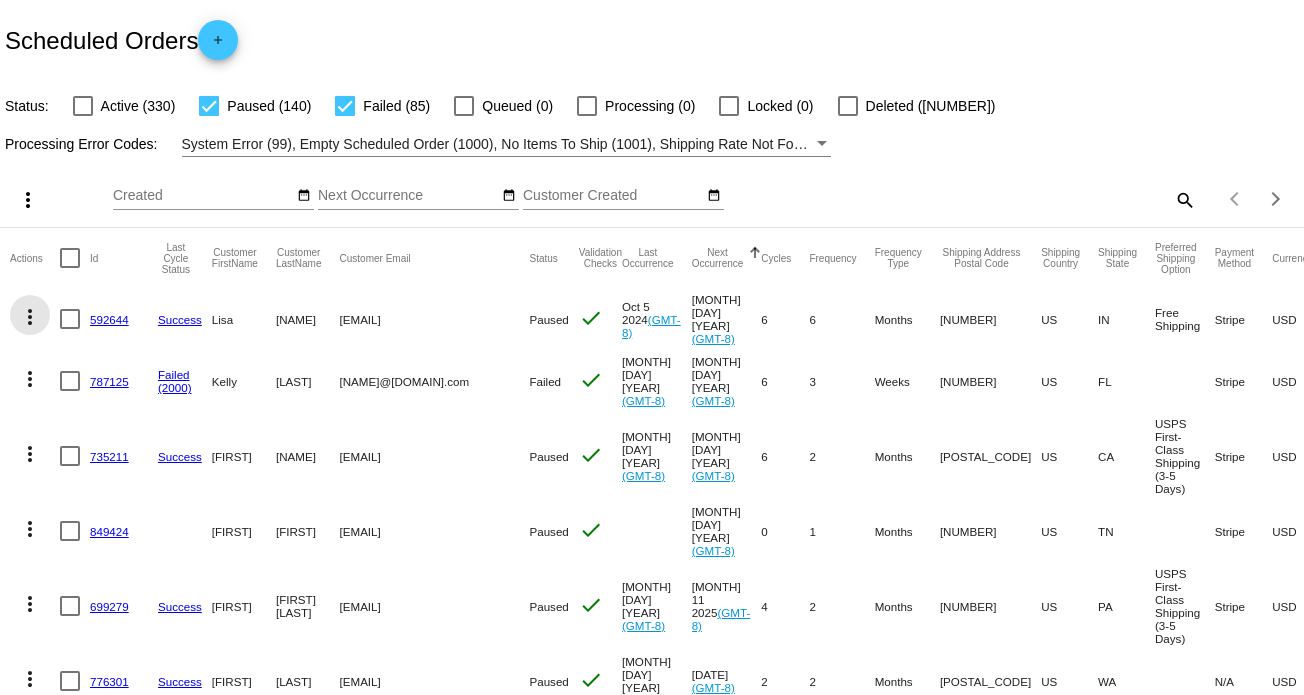 click on "more_vert" 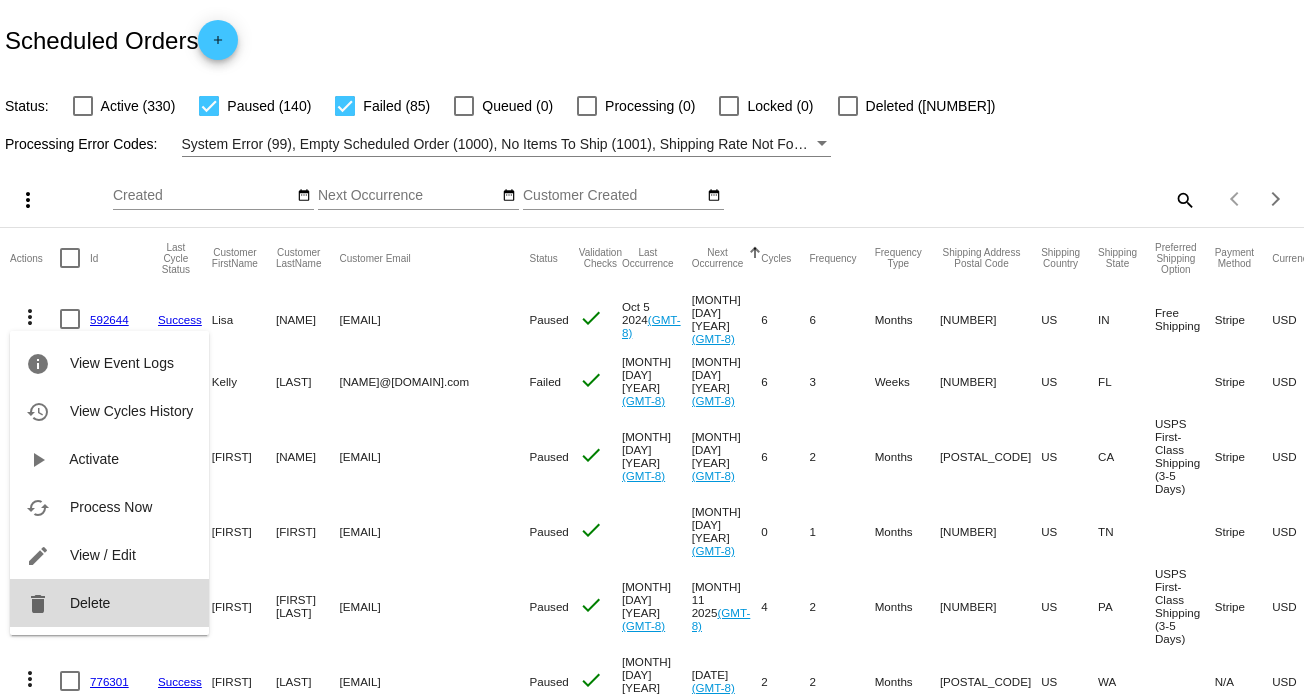 click on "delete
Delete" at bounding box center [109, 603] 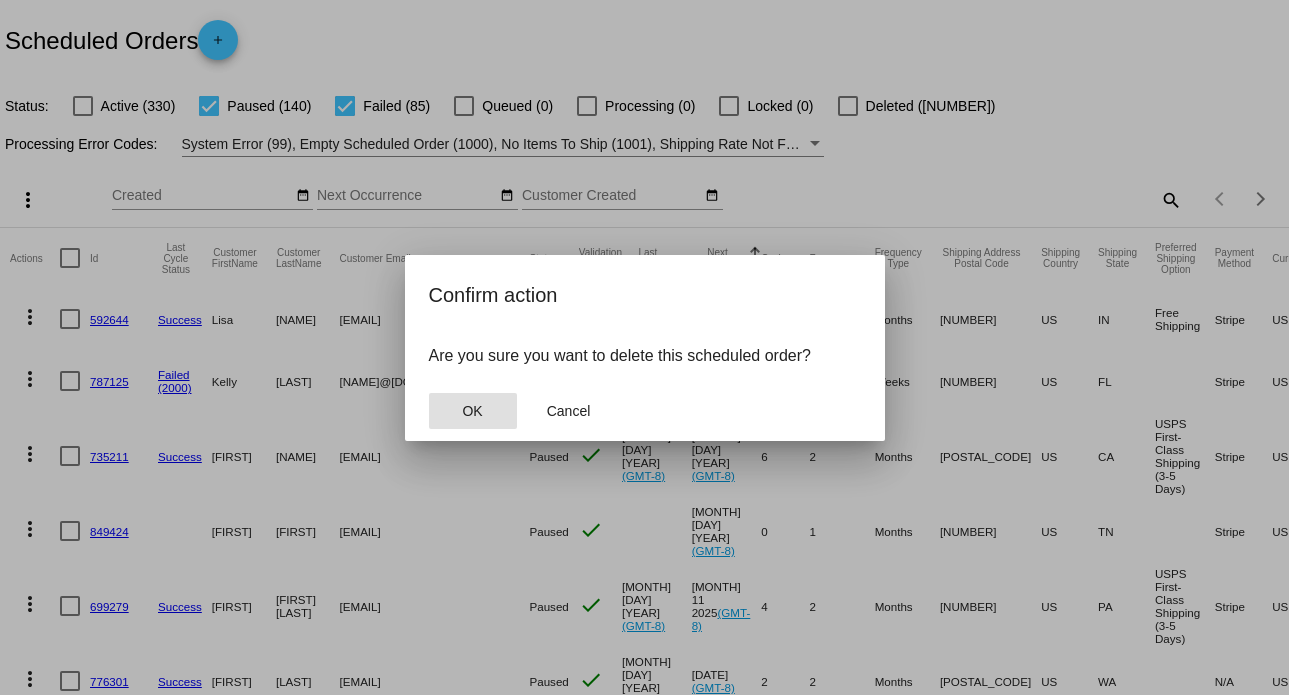 click on "OK" 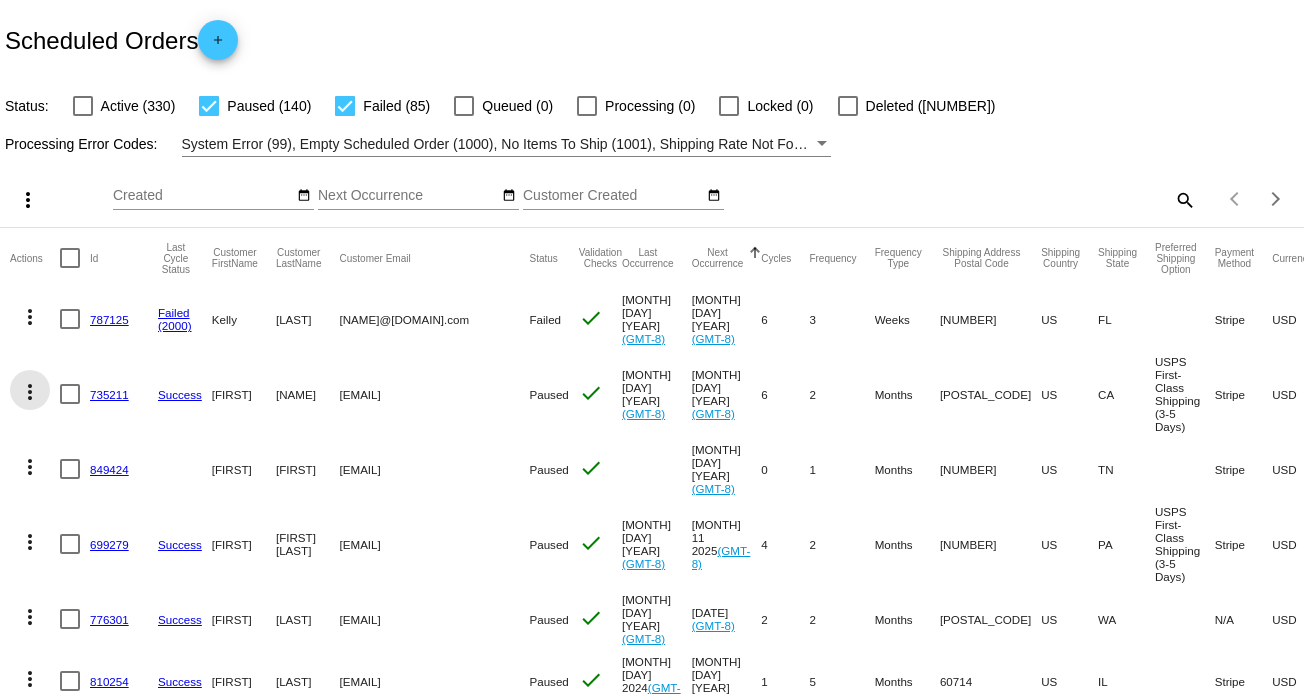 click on "more_vert" 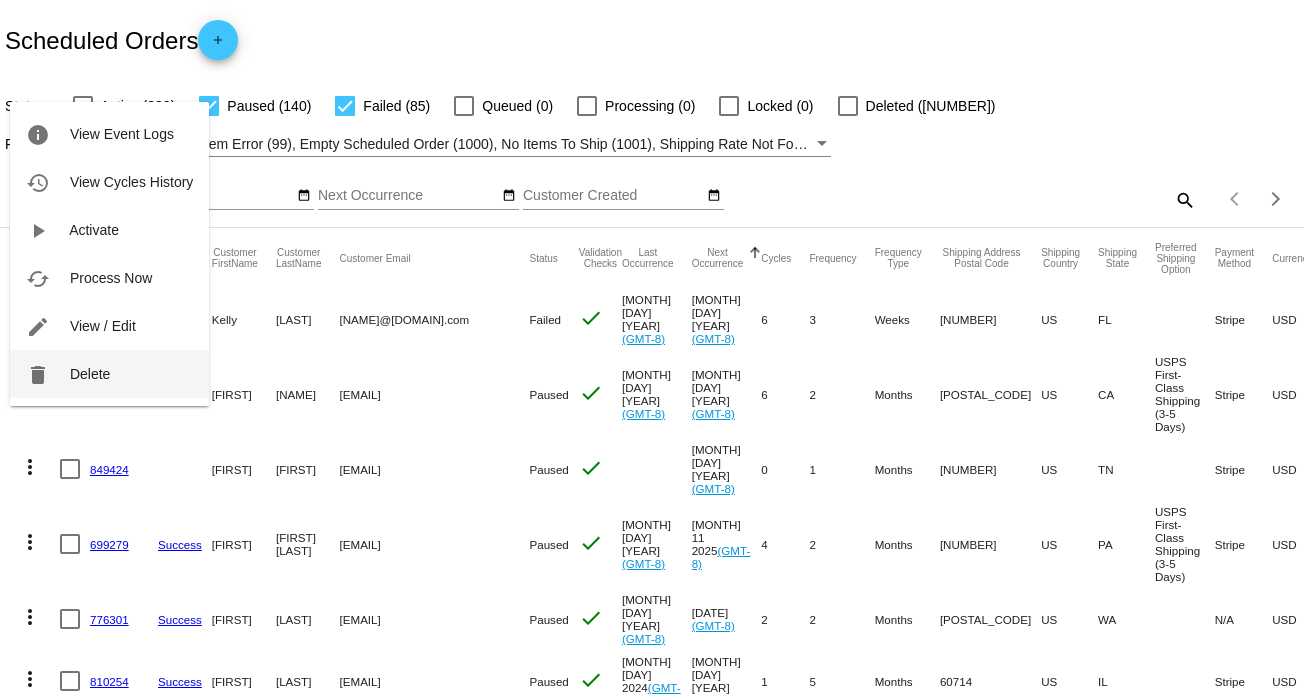 click on "Delete" at bounding box center [90, 374] 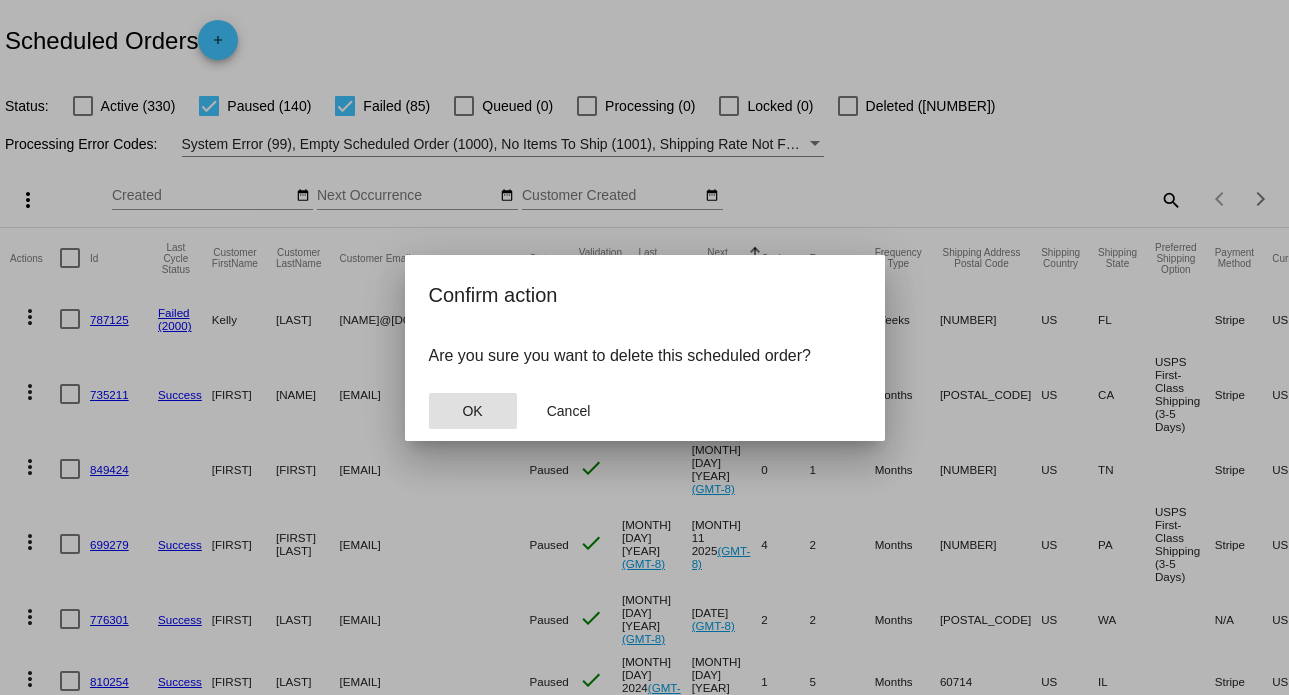 click on "OK" 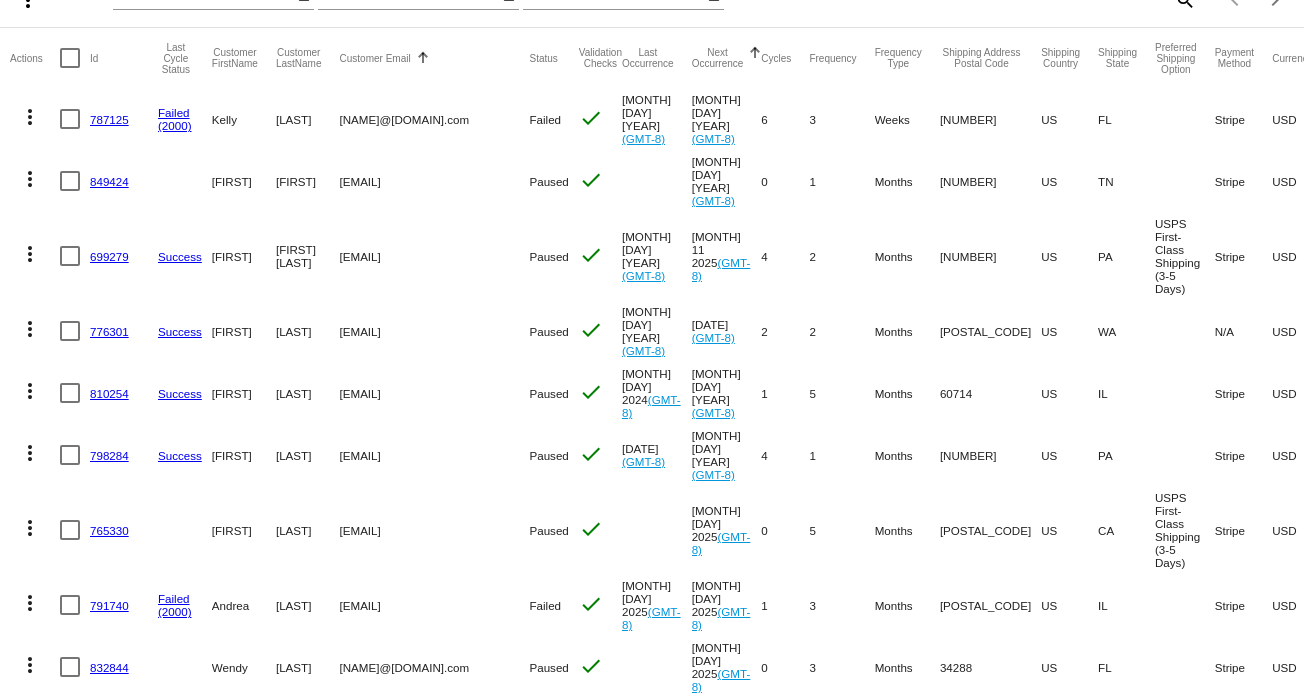 scroll, scrollTop: 300, scrollLeft: 0, axis: vertical 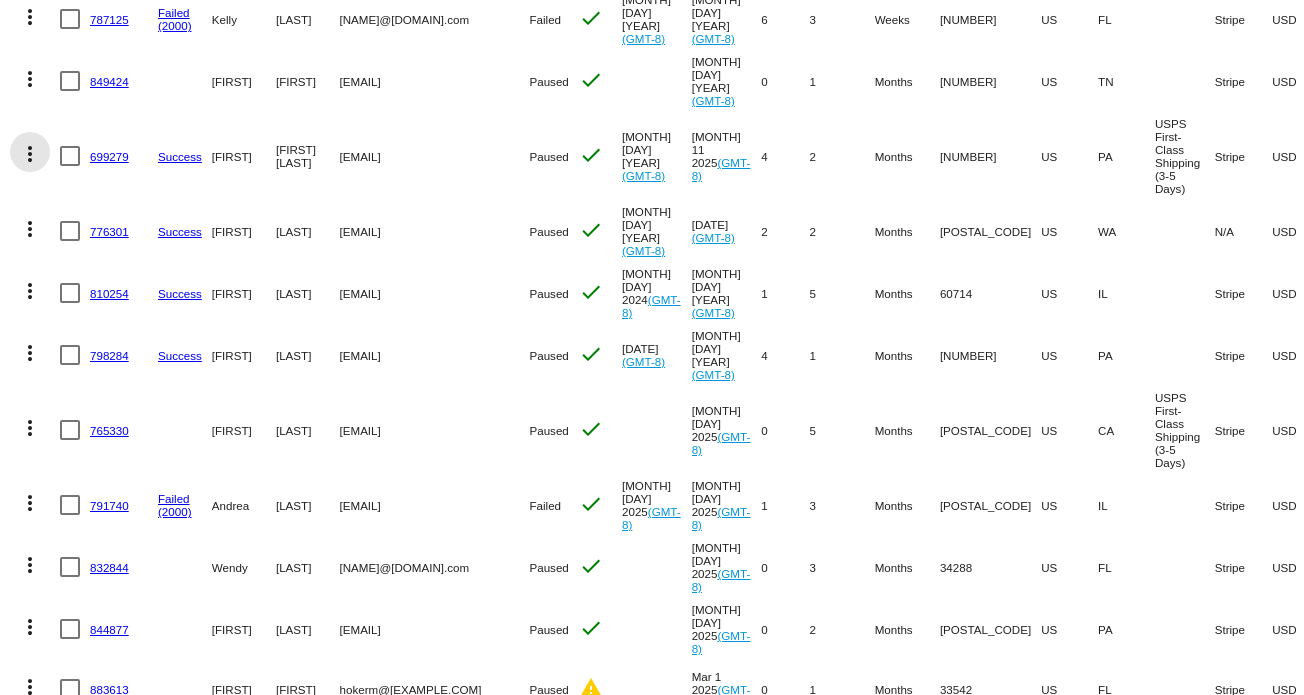 click on "more_vert" 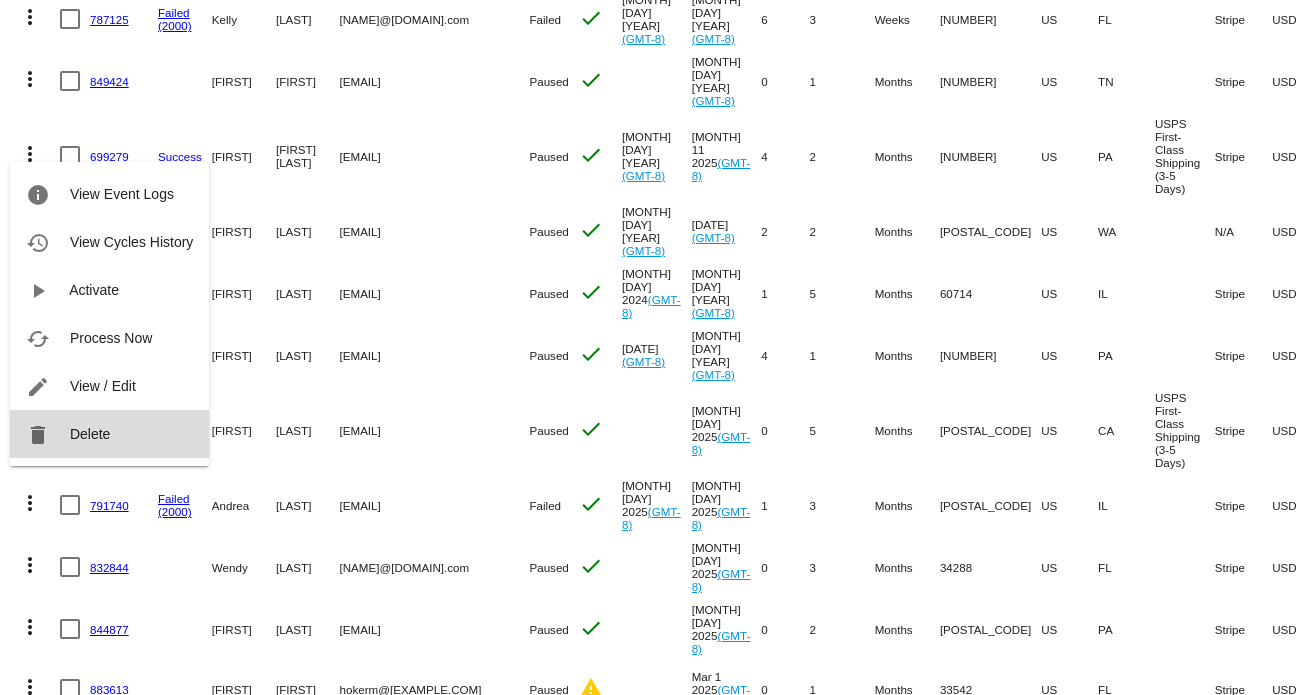 click on "Delete" at bounding box center [90, 434] 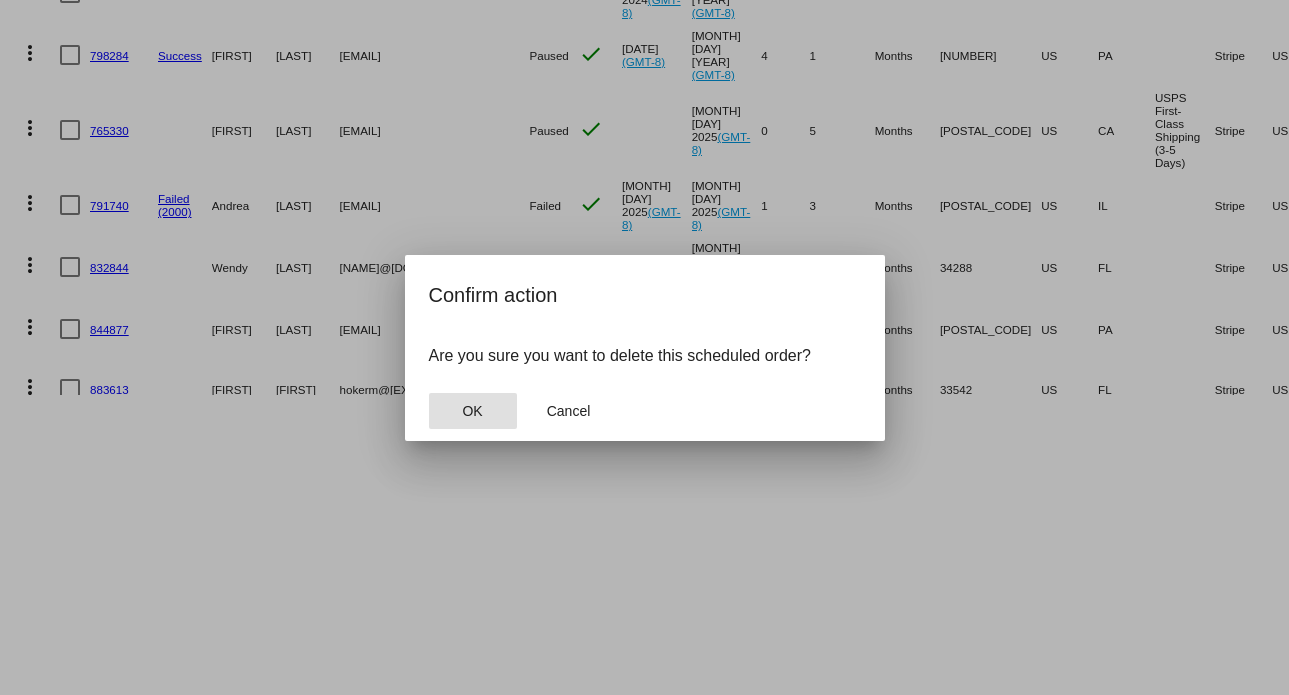 click on "OK" 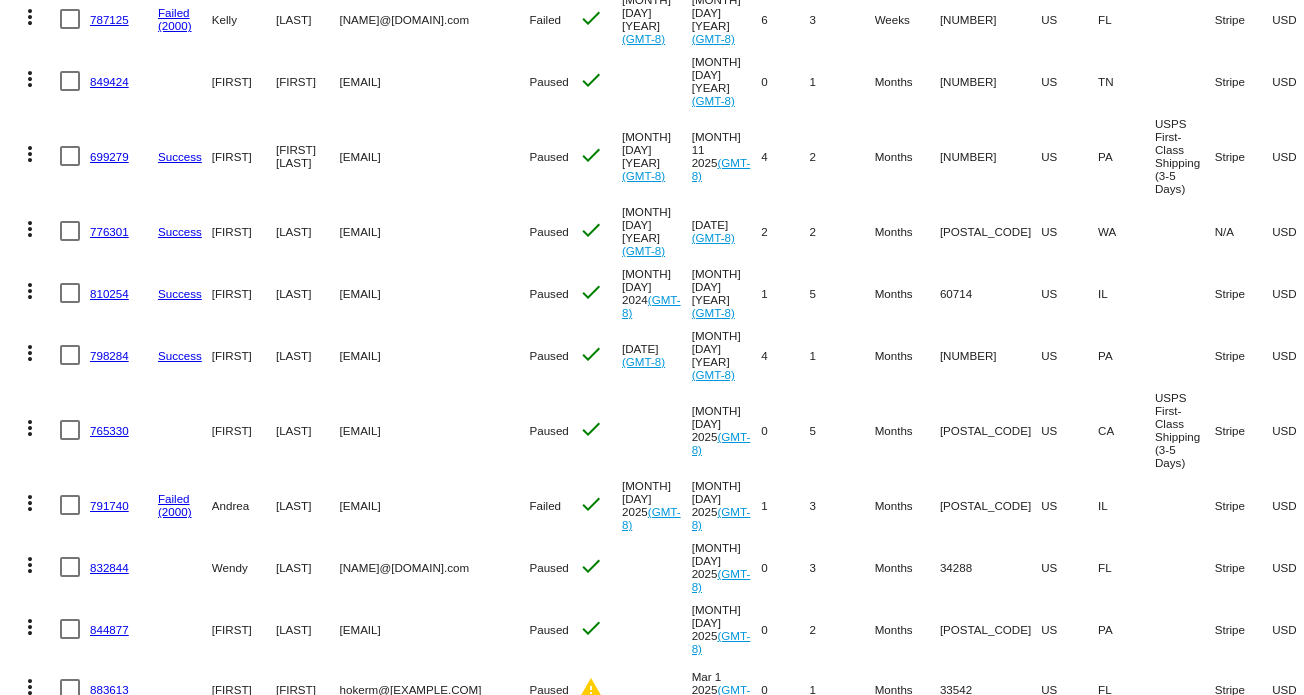 scroll, scrollTop: 200, scrollLeft: 0, axis: vertical 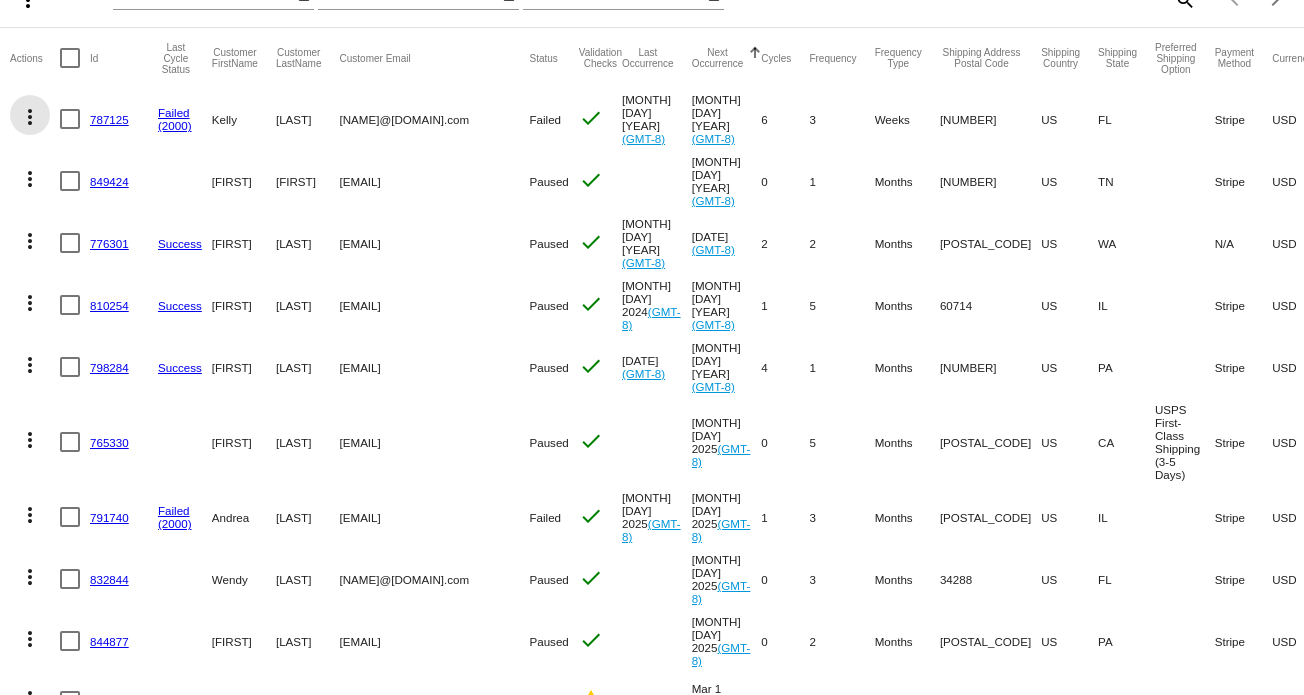 click on "more_vert" 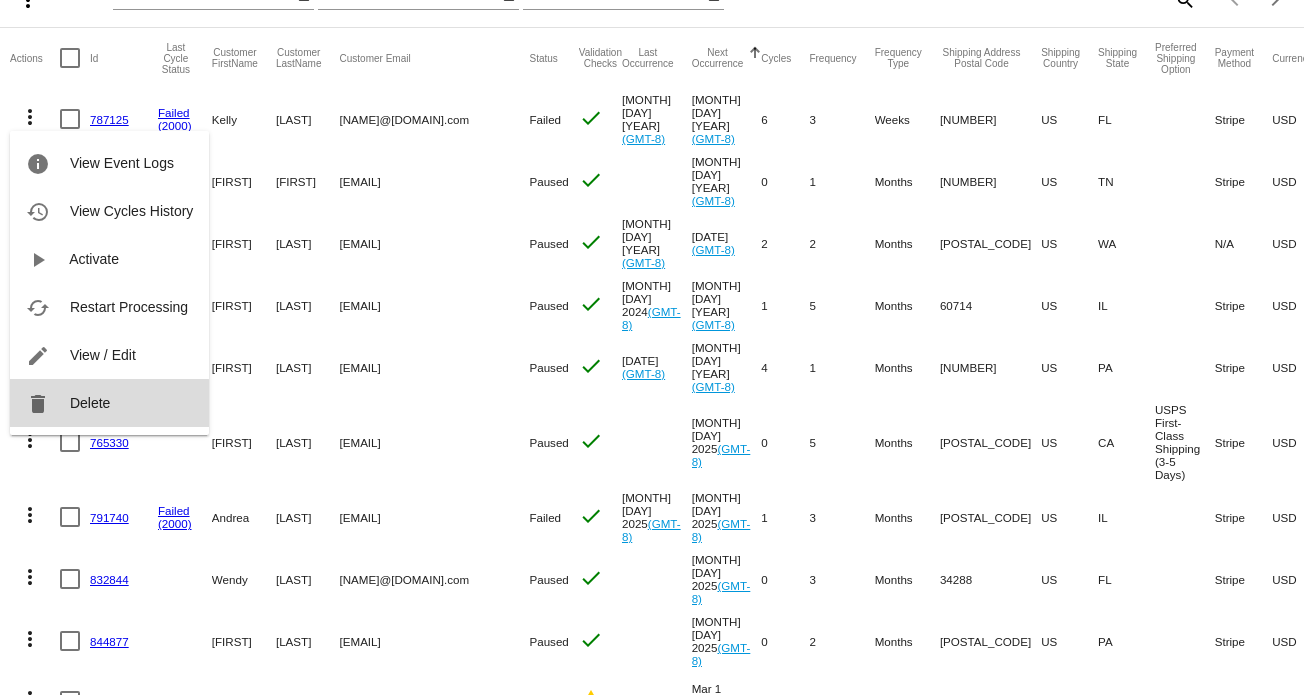 click on "delete
Delete" at bounding box center [109, 403] 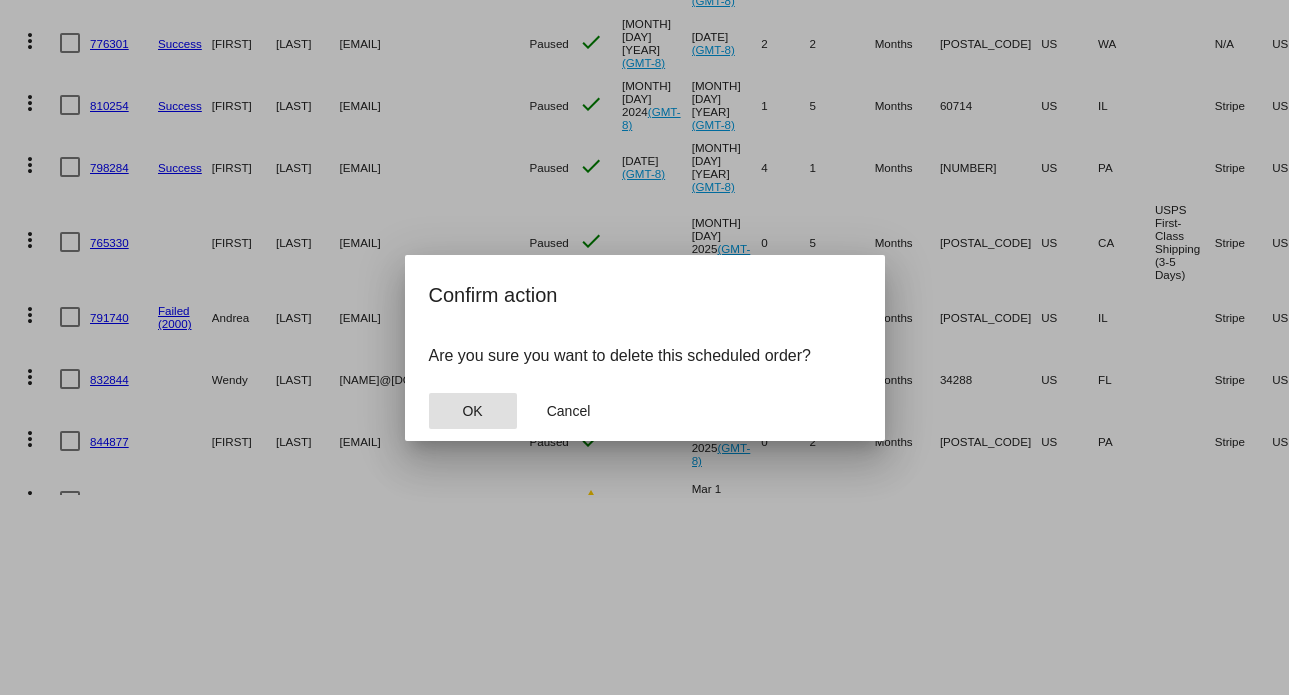 click on "OK" 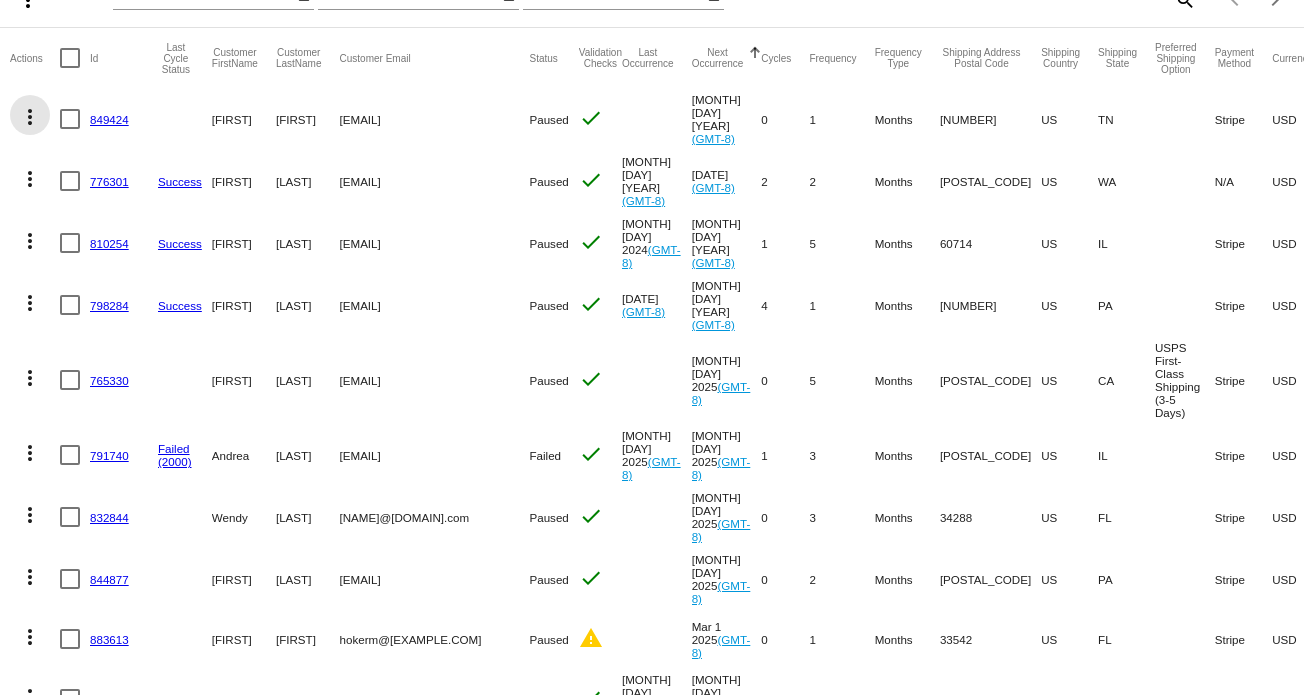 click on "more_vert" 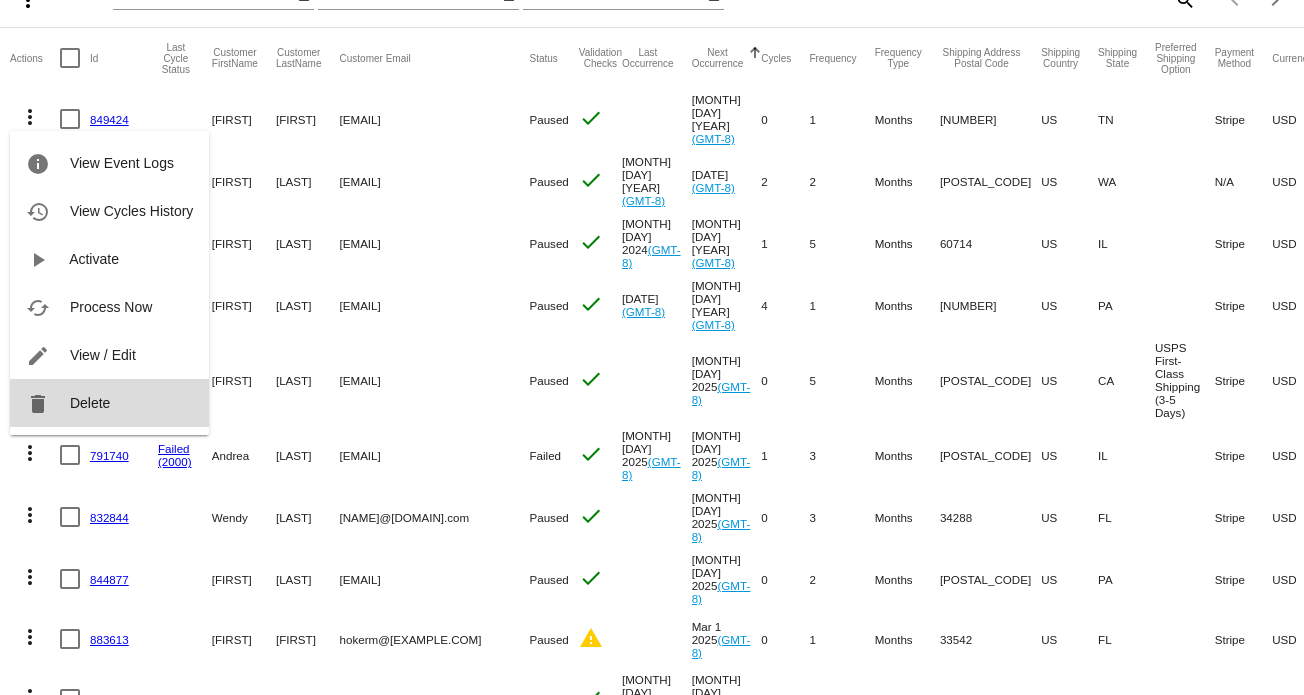 click on "delete
Delete" at bounding box center (109, 403) 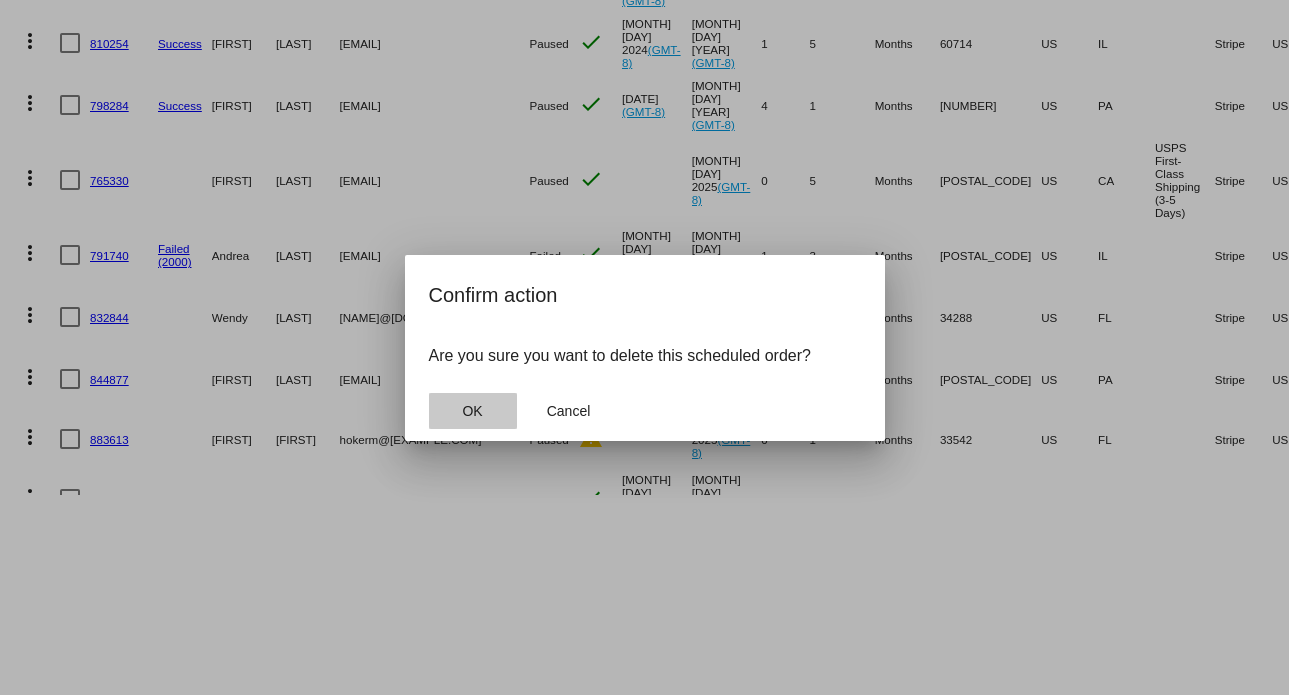 click on "OK" 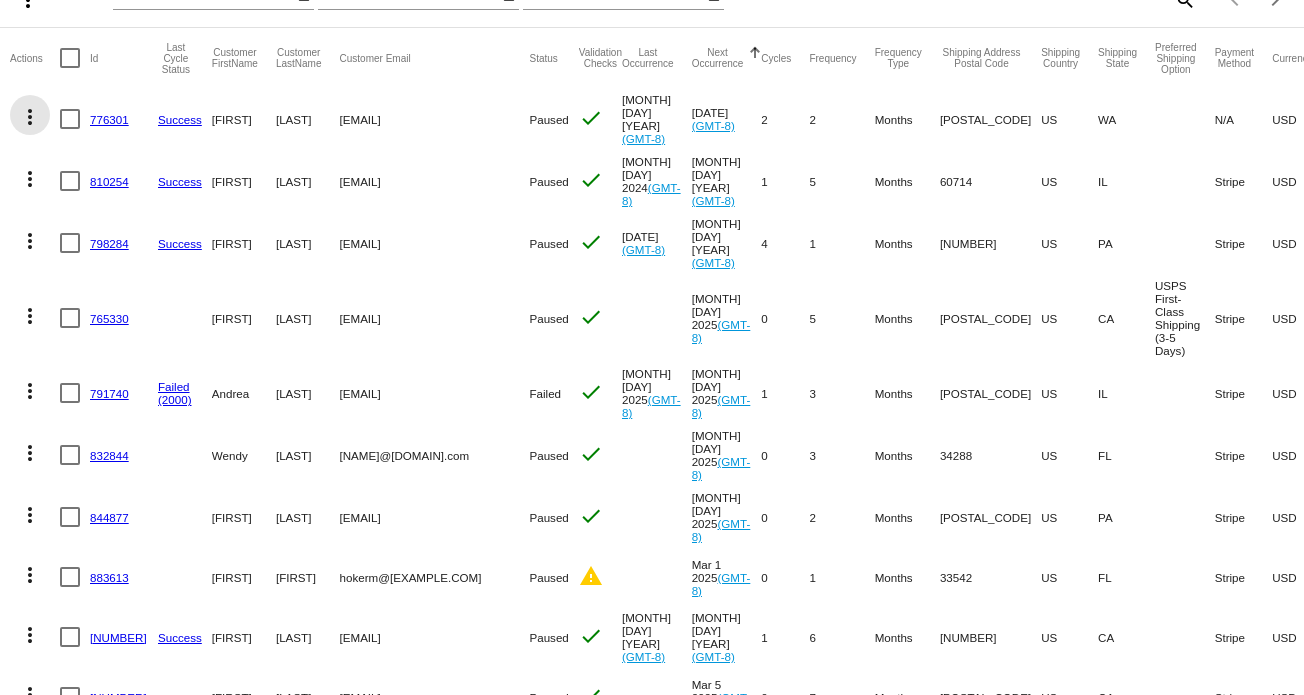 click on "more_vert" 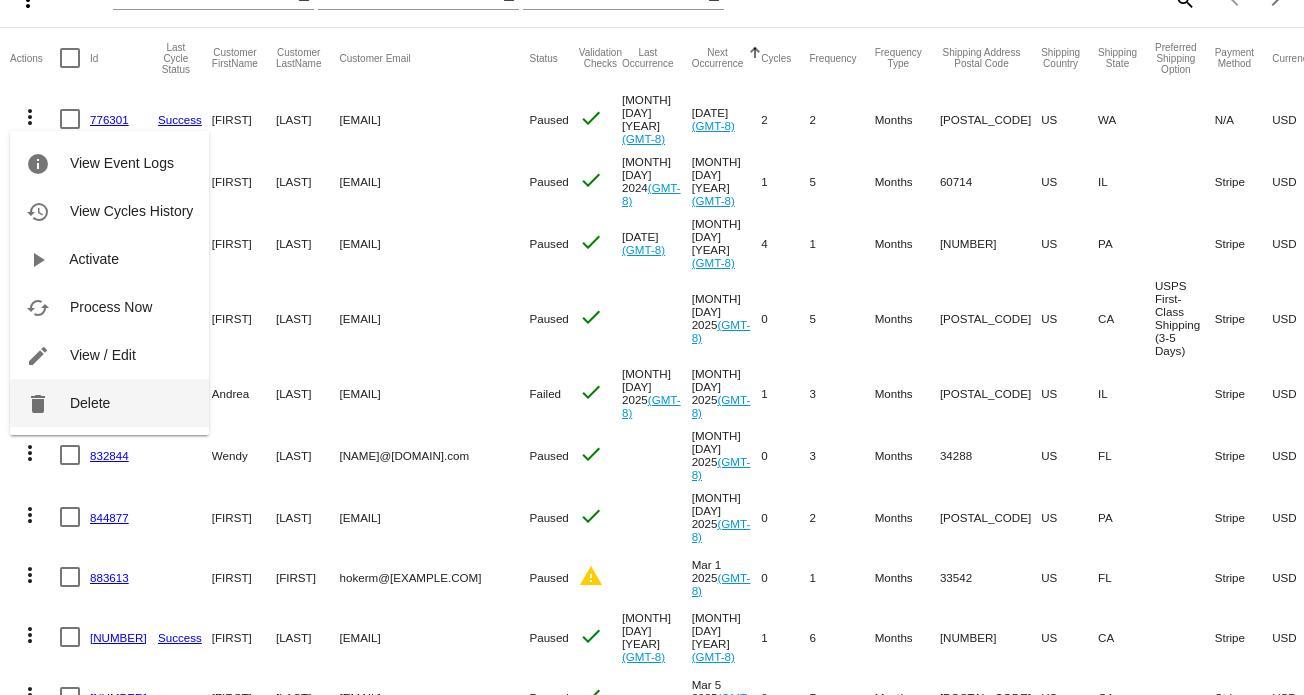 click on "delete
Delete" at bounding box center [109, 403] 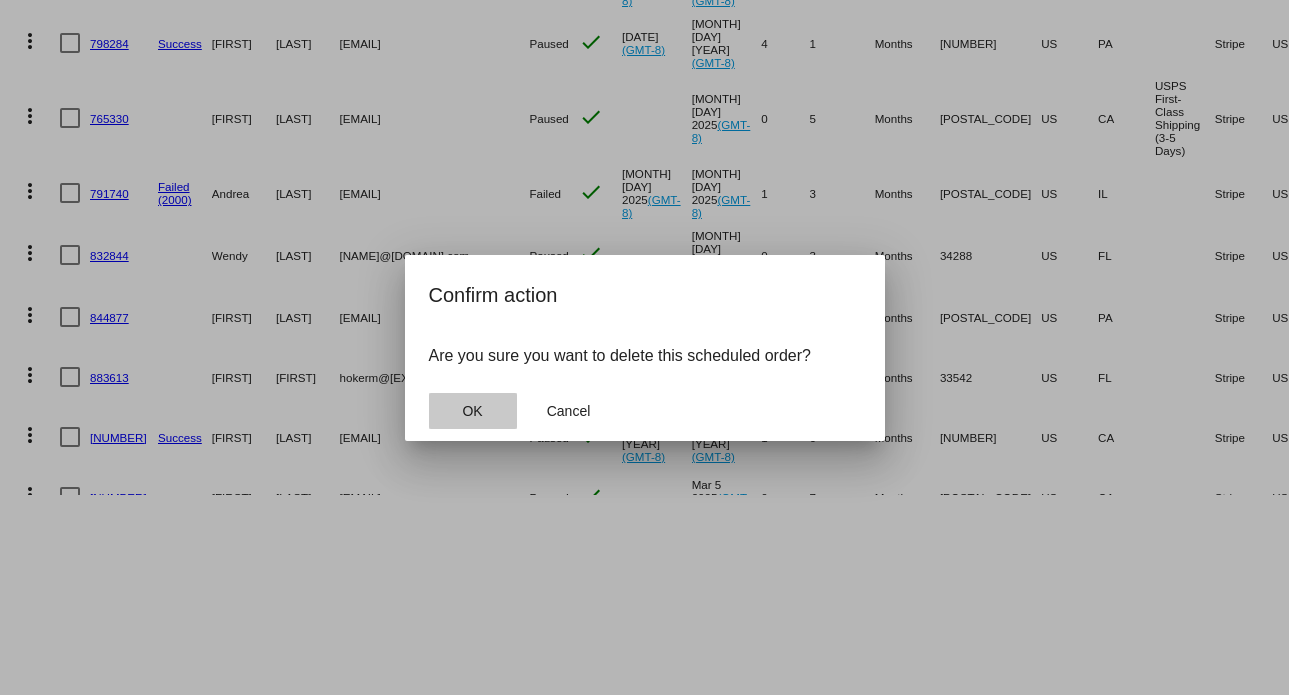 click on "OK" 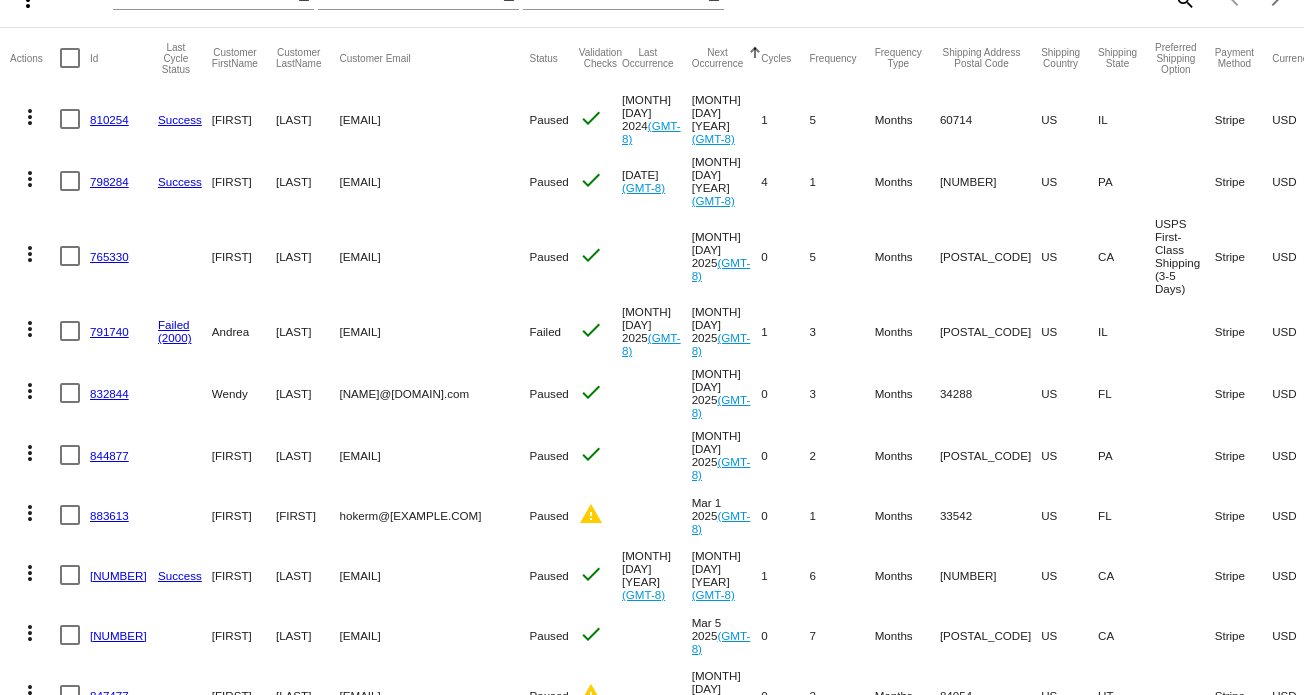 click on "more_vert" 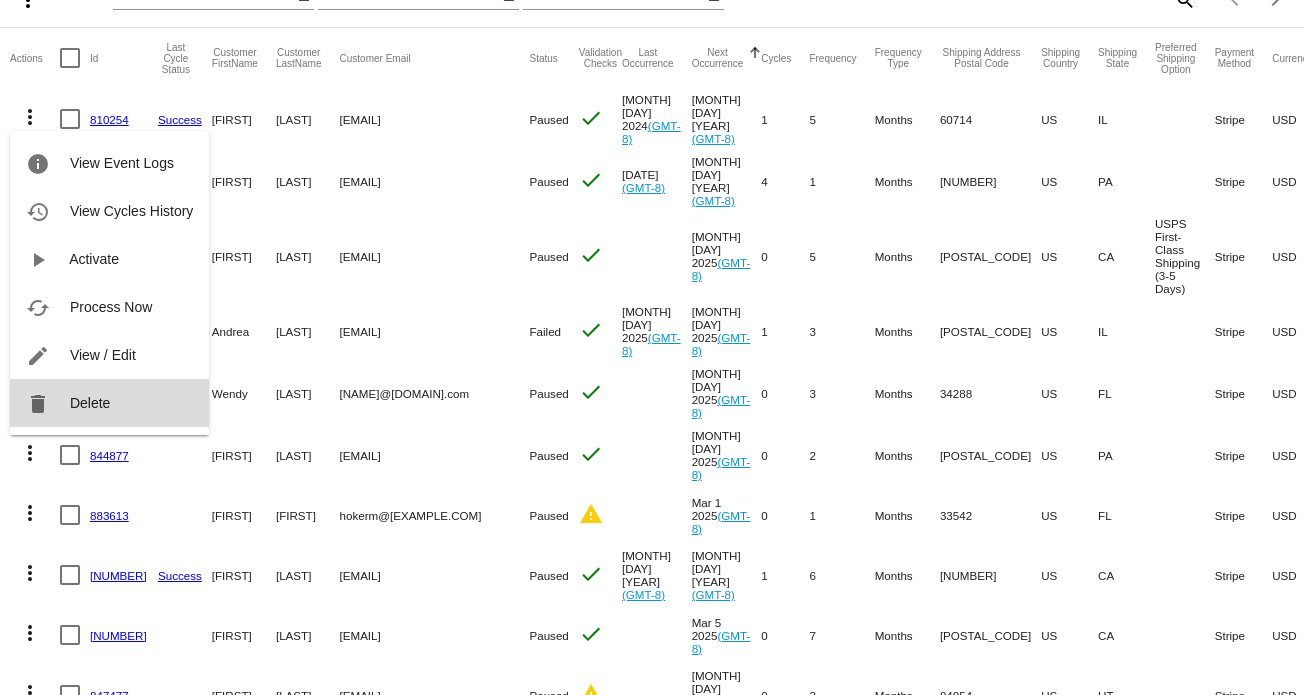 click on "Delete" at bounding box center [90, 403] 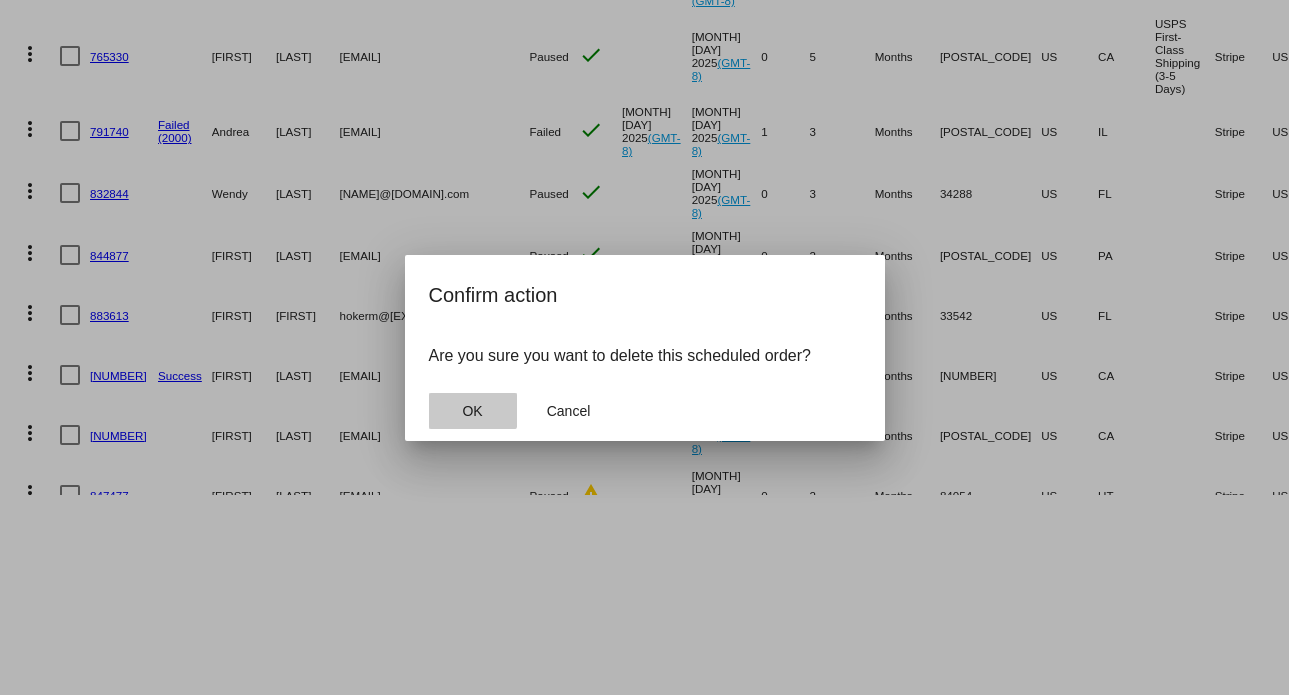 click on "OK" 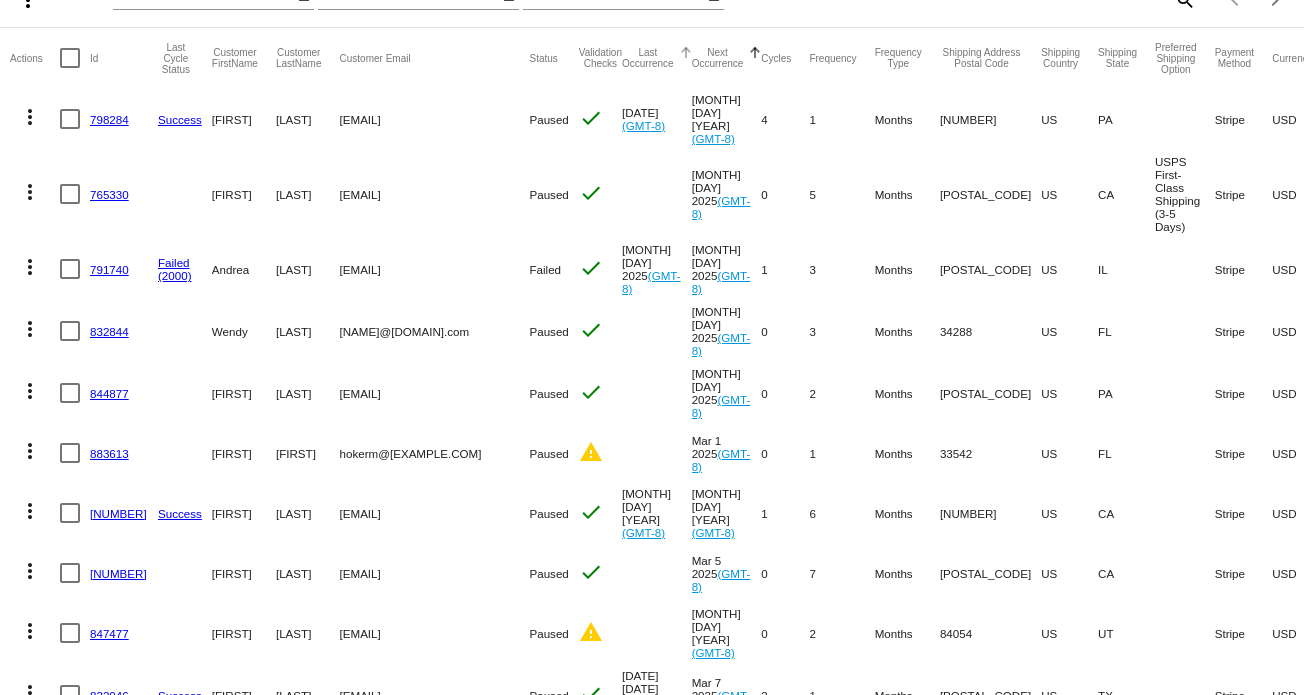 click on "Last Occurrence" 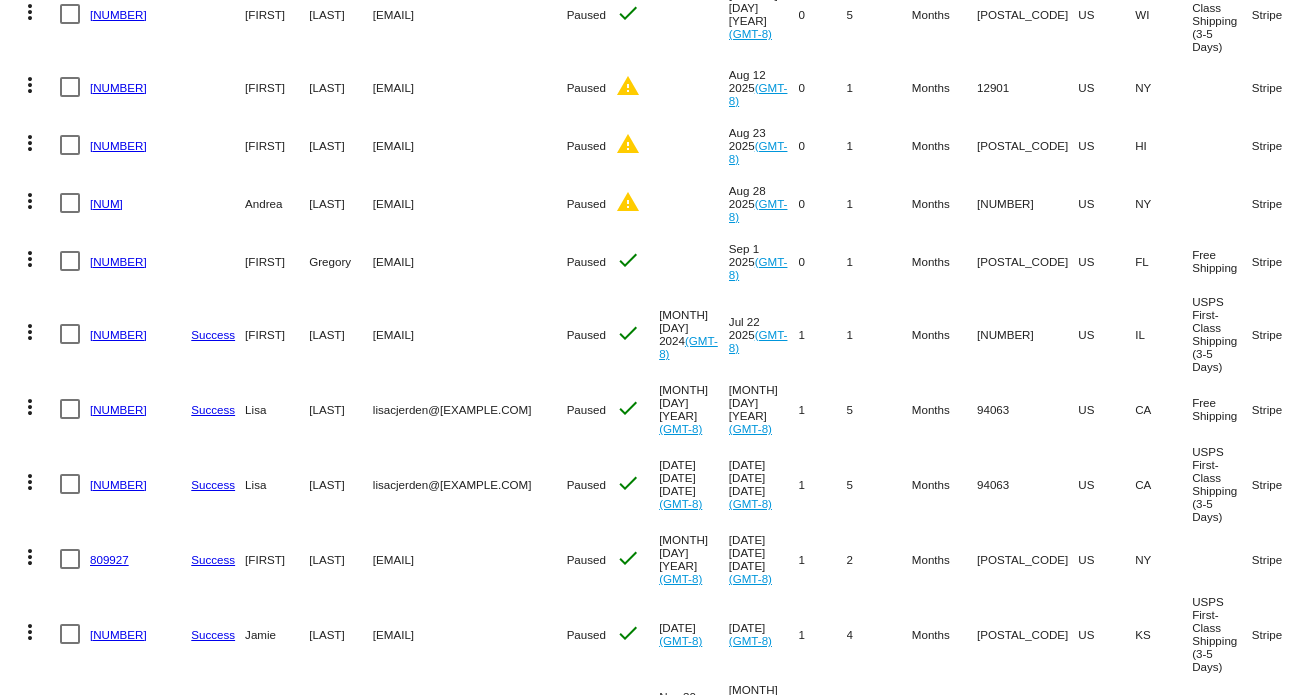 scroll, scrollTop: 4300, scrollLeft: 0, axis: vertical 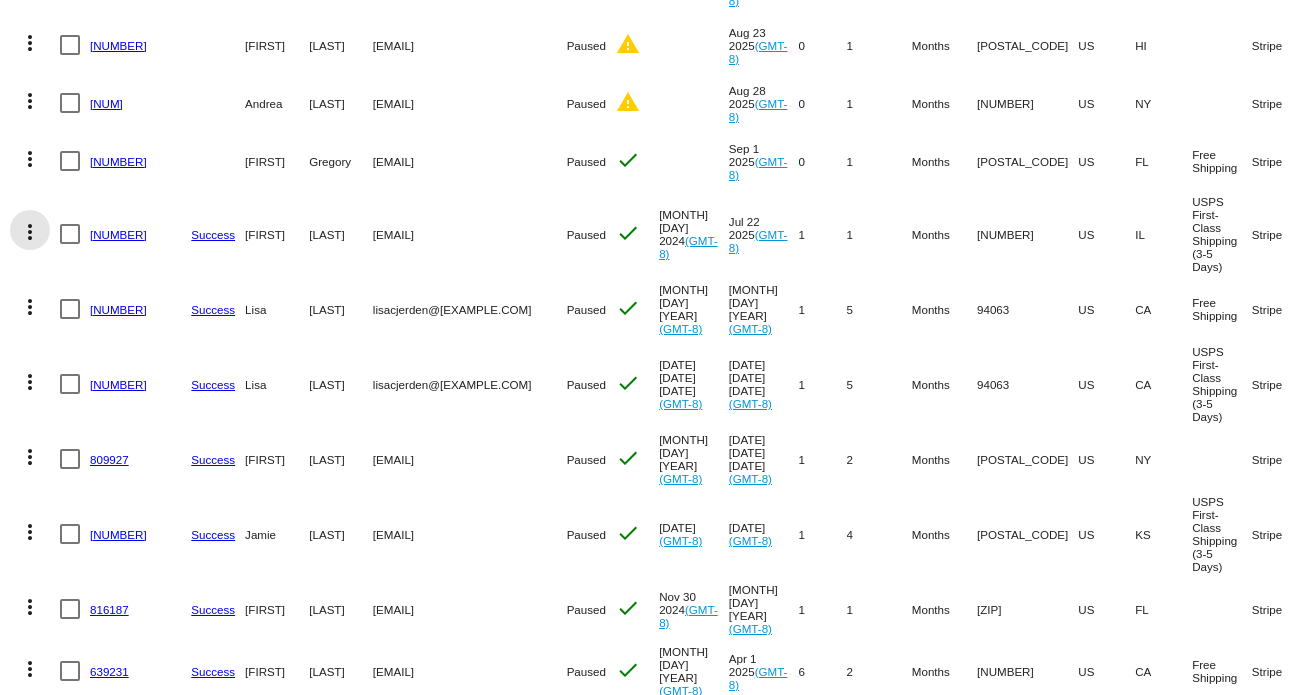 click on "more_vert" 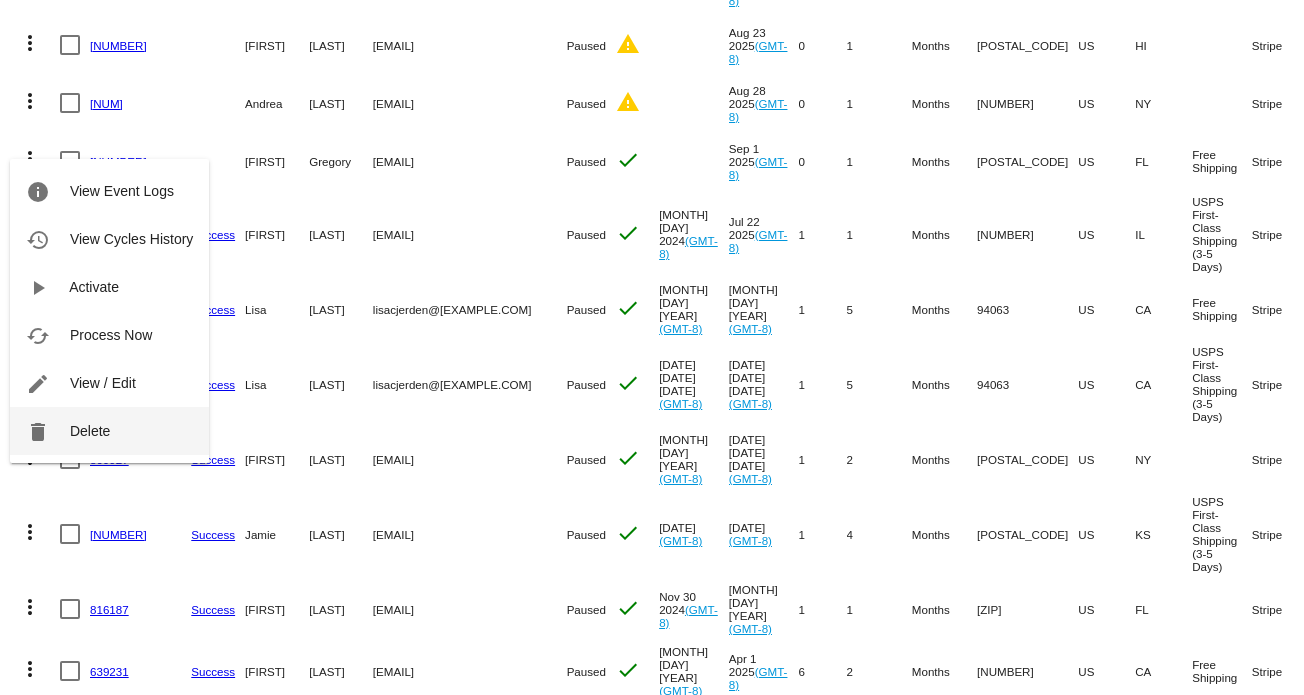 click on "Delete" at bounding box center (90, 431) 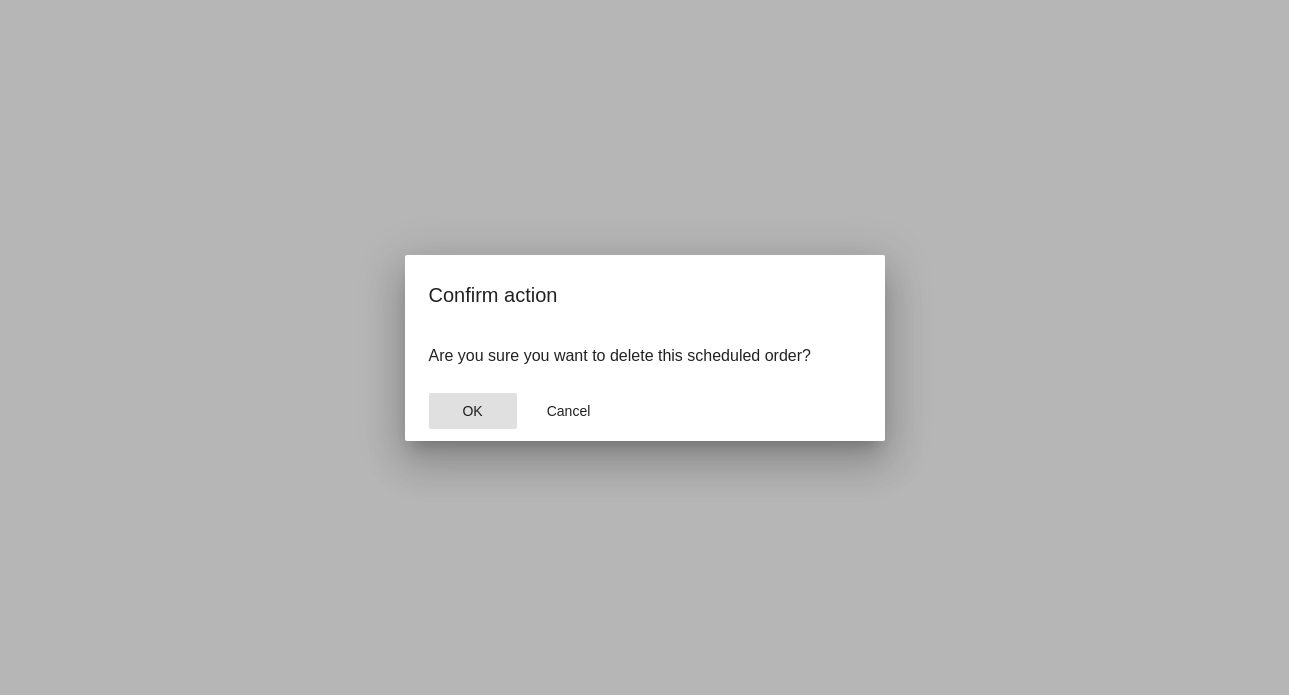 drag, startPoint x: 474, startPoint y: 406, endPoint x: 474, endPoint y: 394, distance: 12 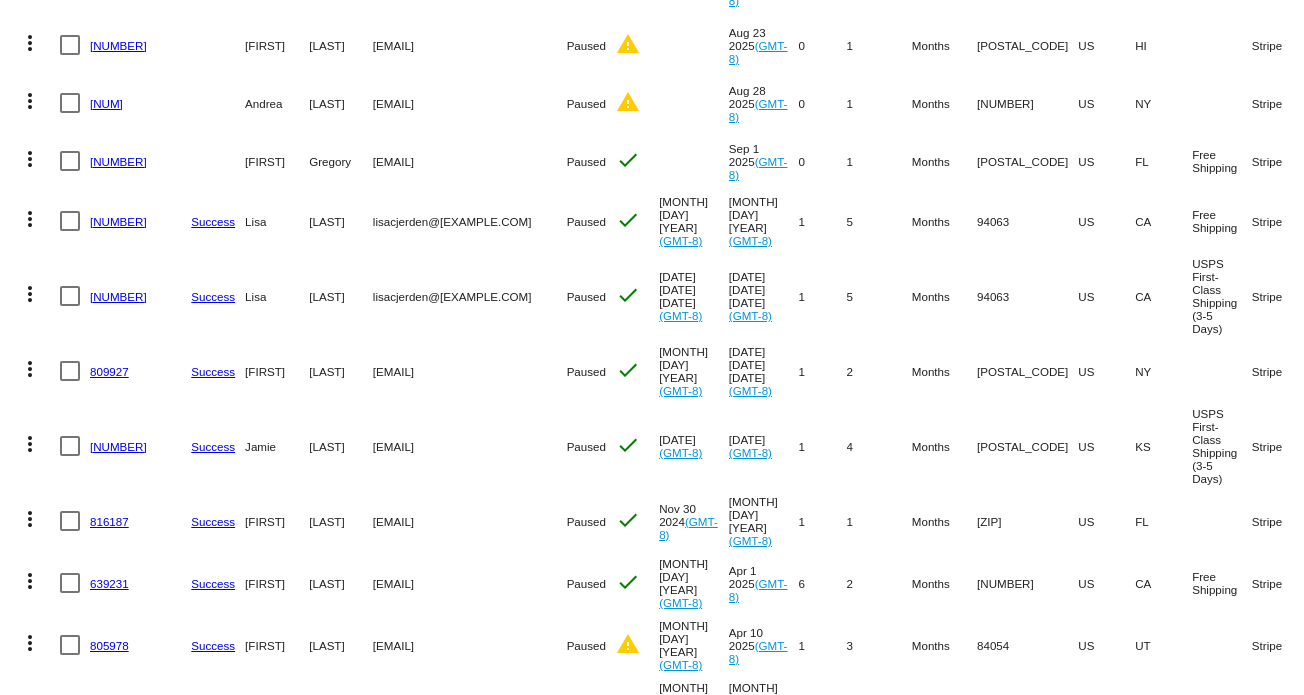 click on "more_vert" 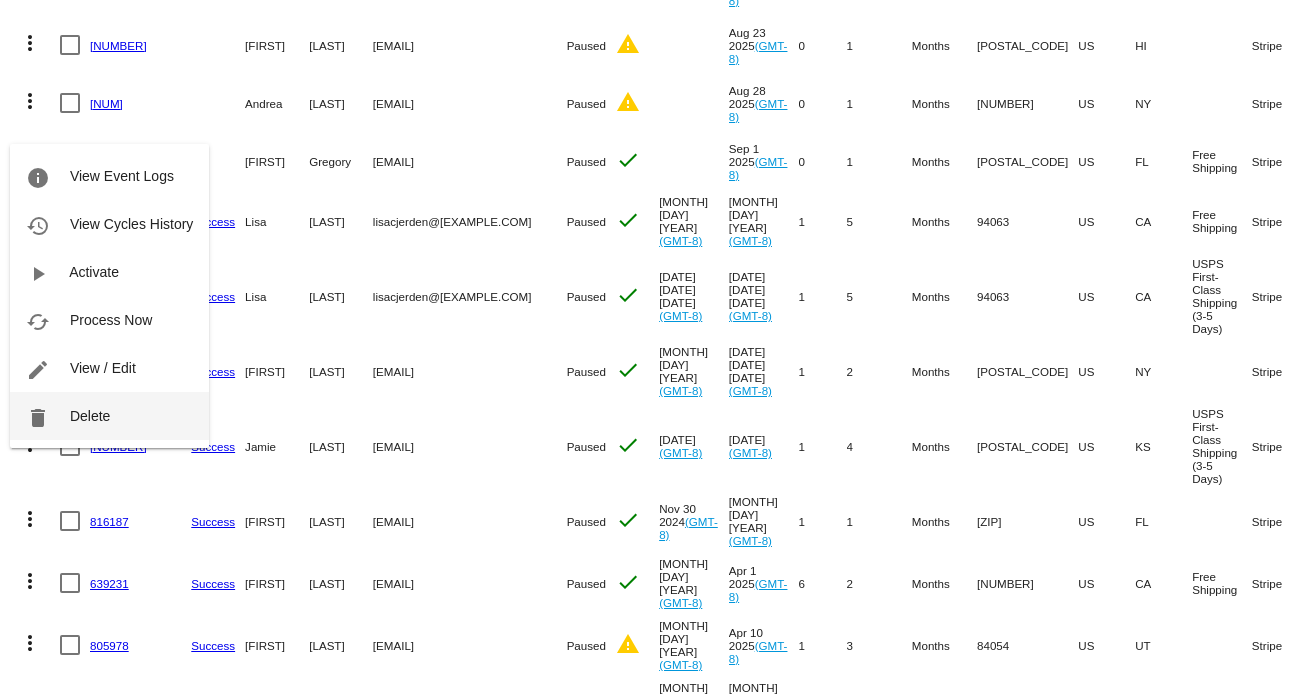 click on "Delete" at bounding box center (90, 416) 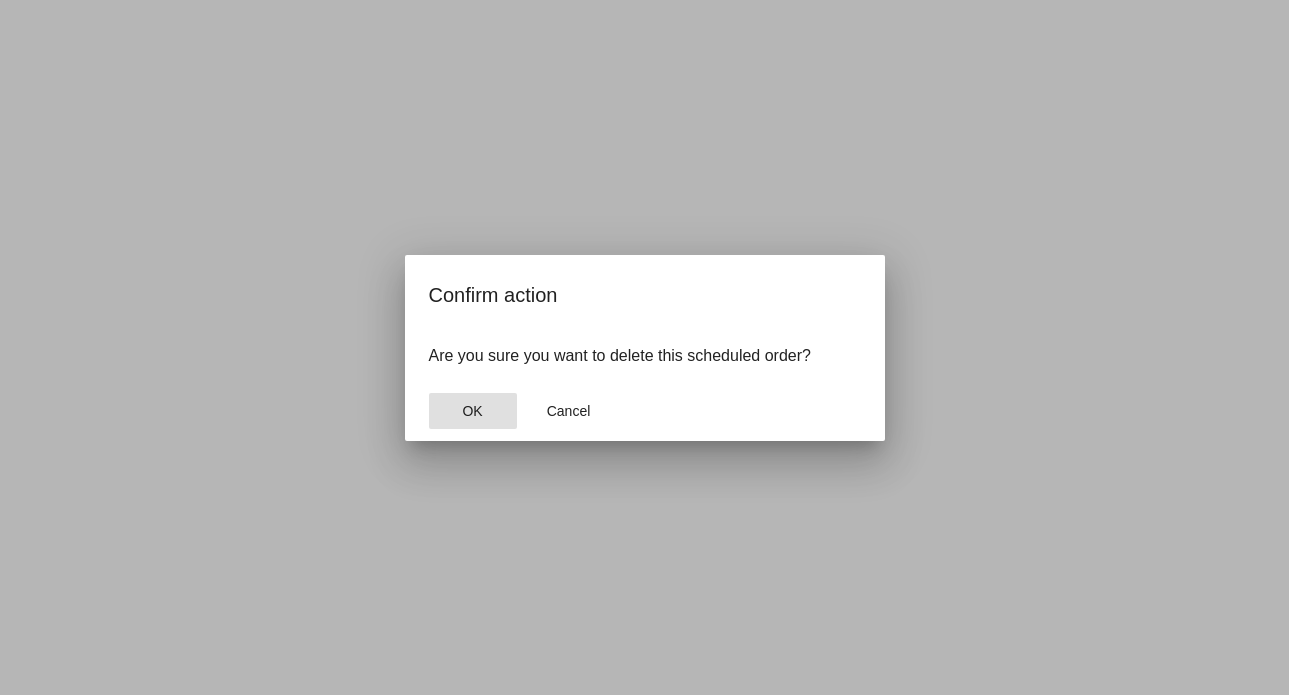 click on "OK" 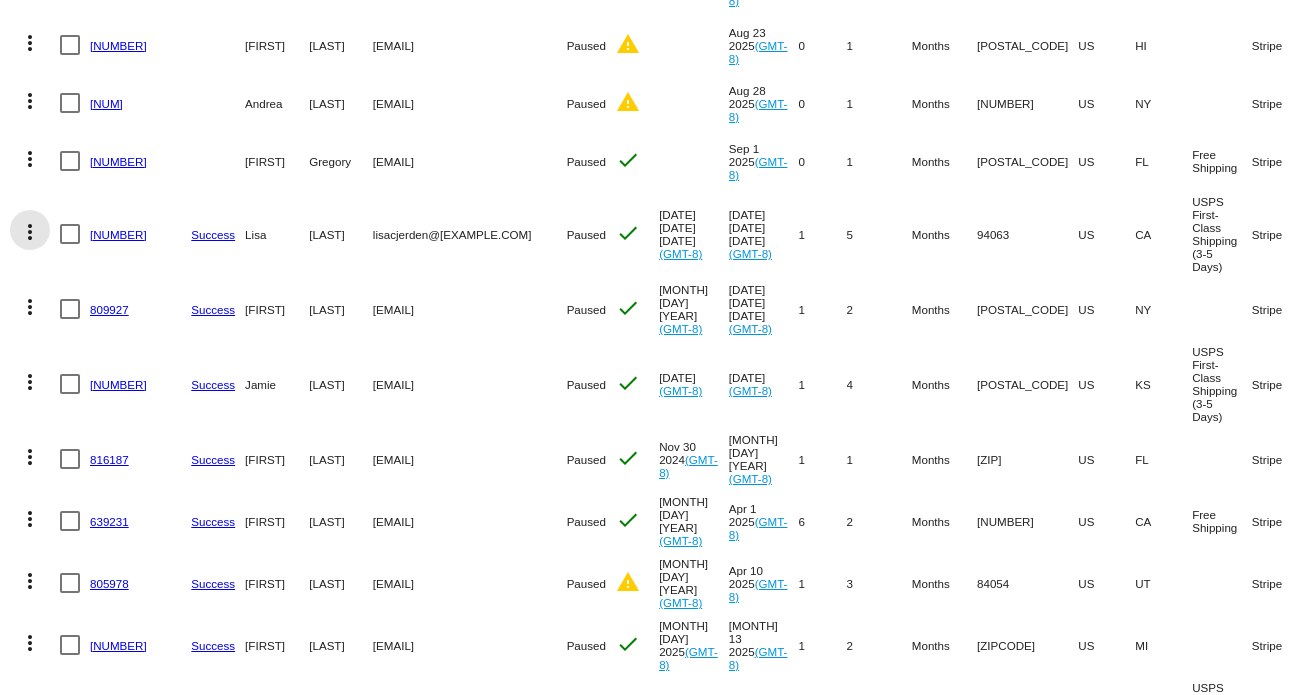 click on "more_vert" 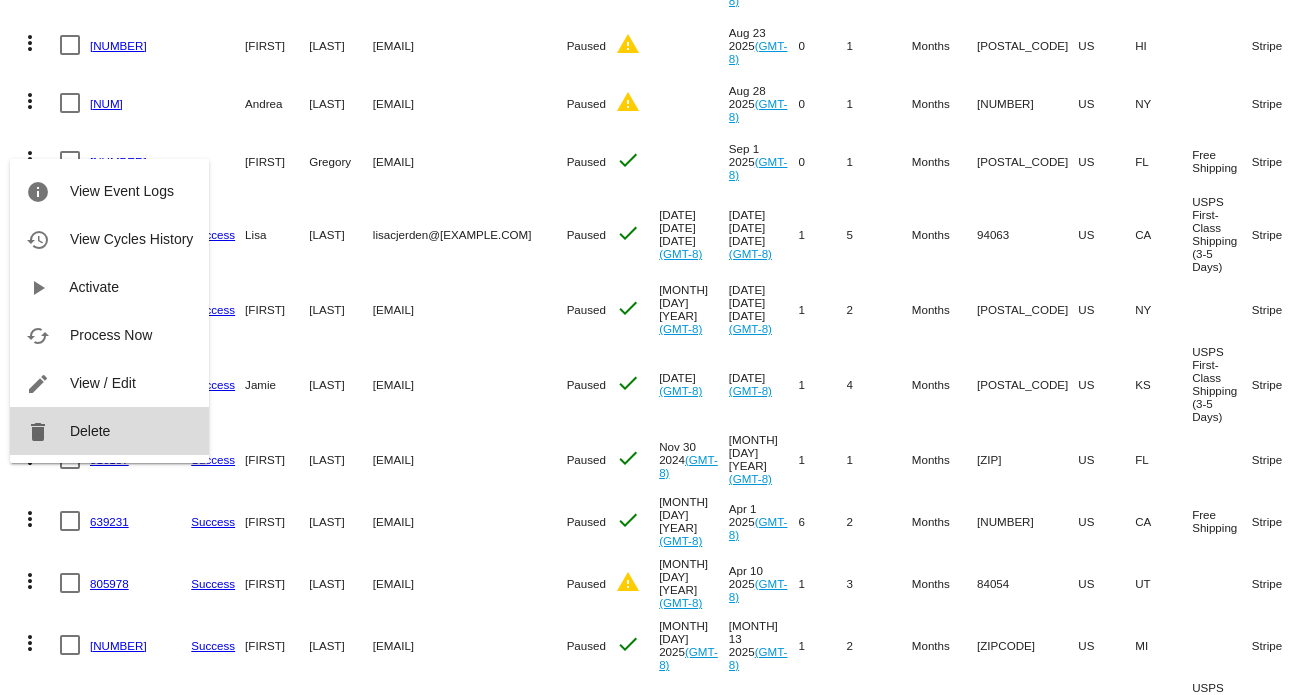 click on "delete
Delete" at bounding box center [109, 431] 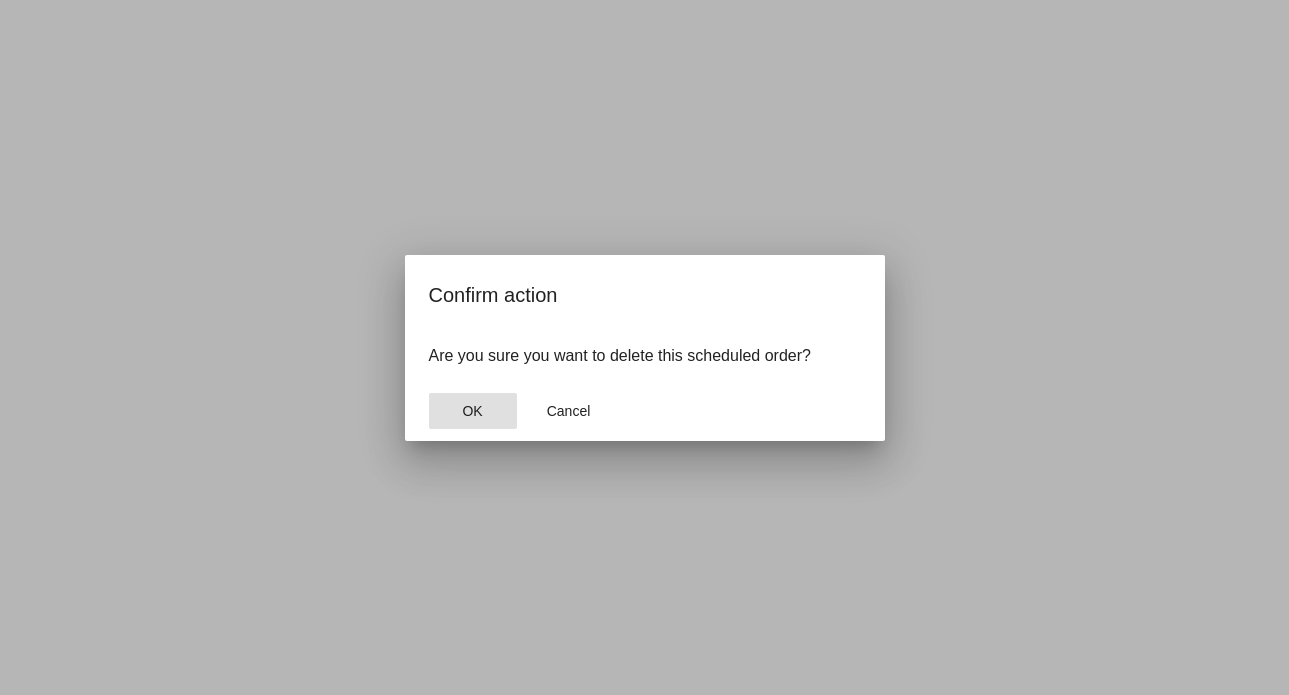 click on "OK" 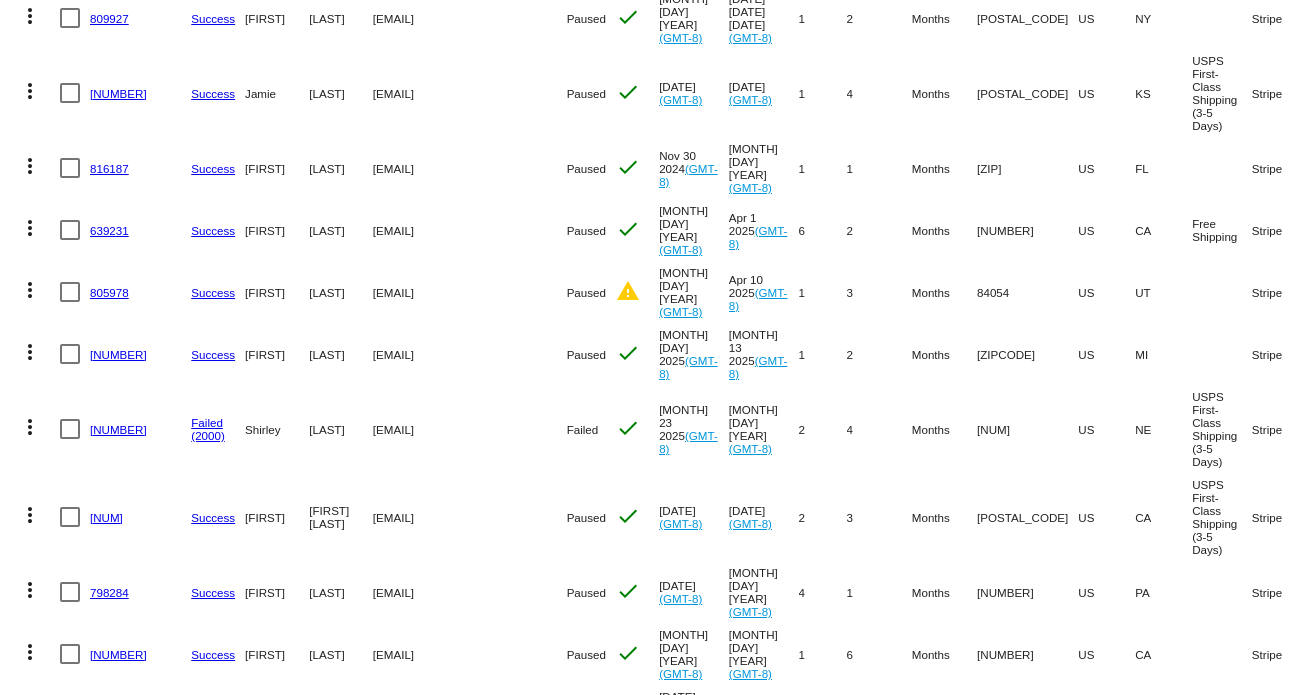 scroll, scrollTop: 4500, scrollLeft: 0, axis: vertical 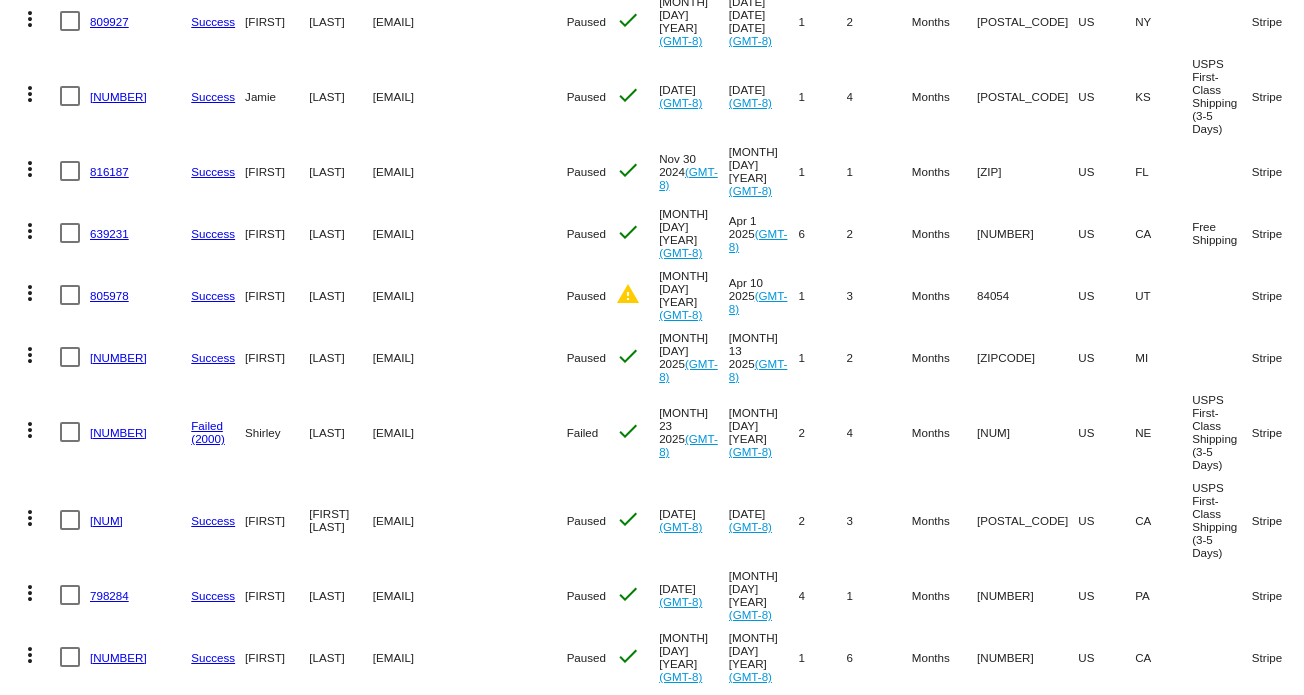 click on "more_vert" 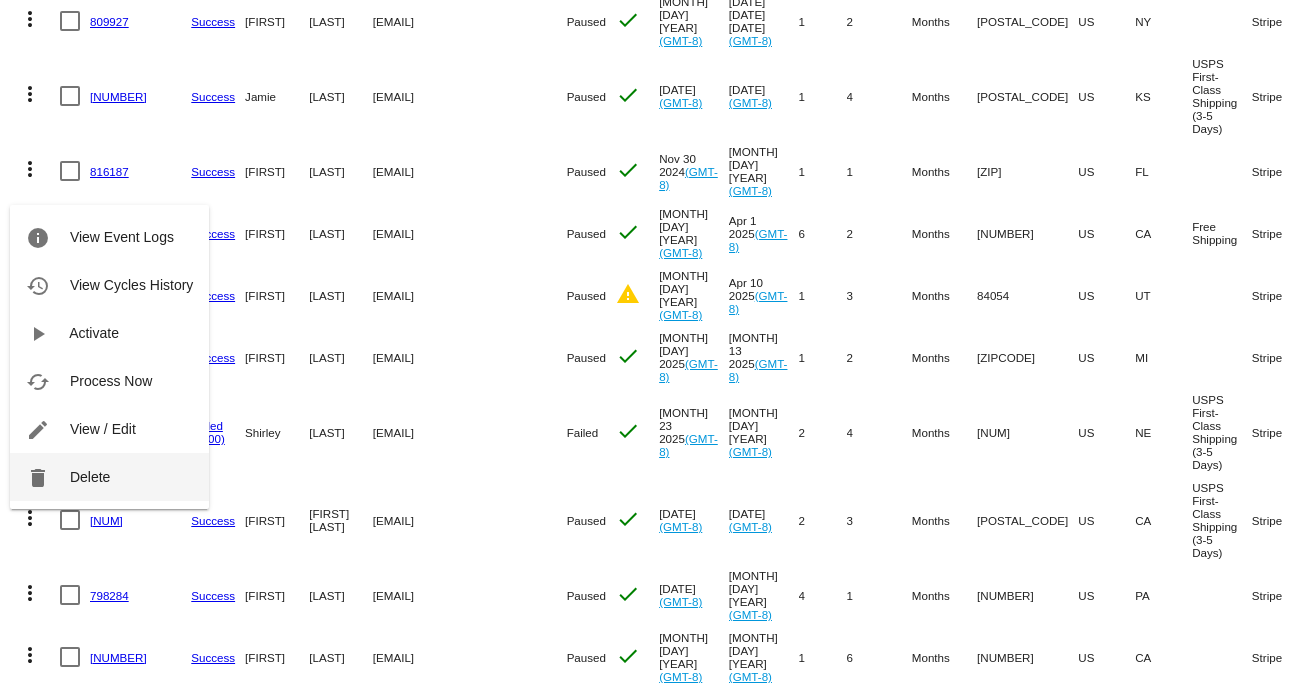 click on "delete
Delete" at bounding box center [109, 477] 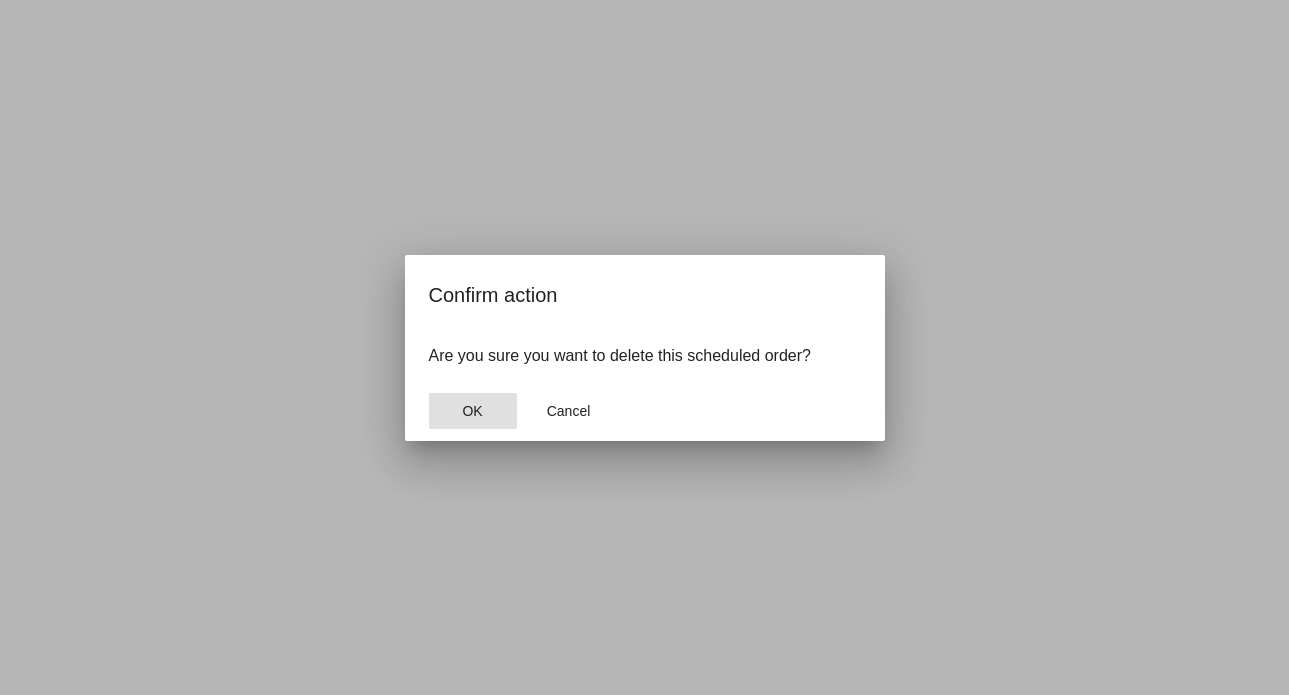 click on "OK" 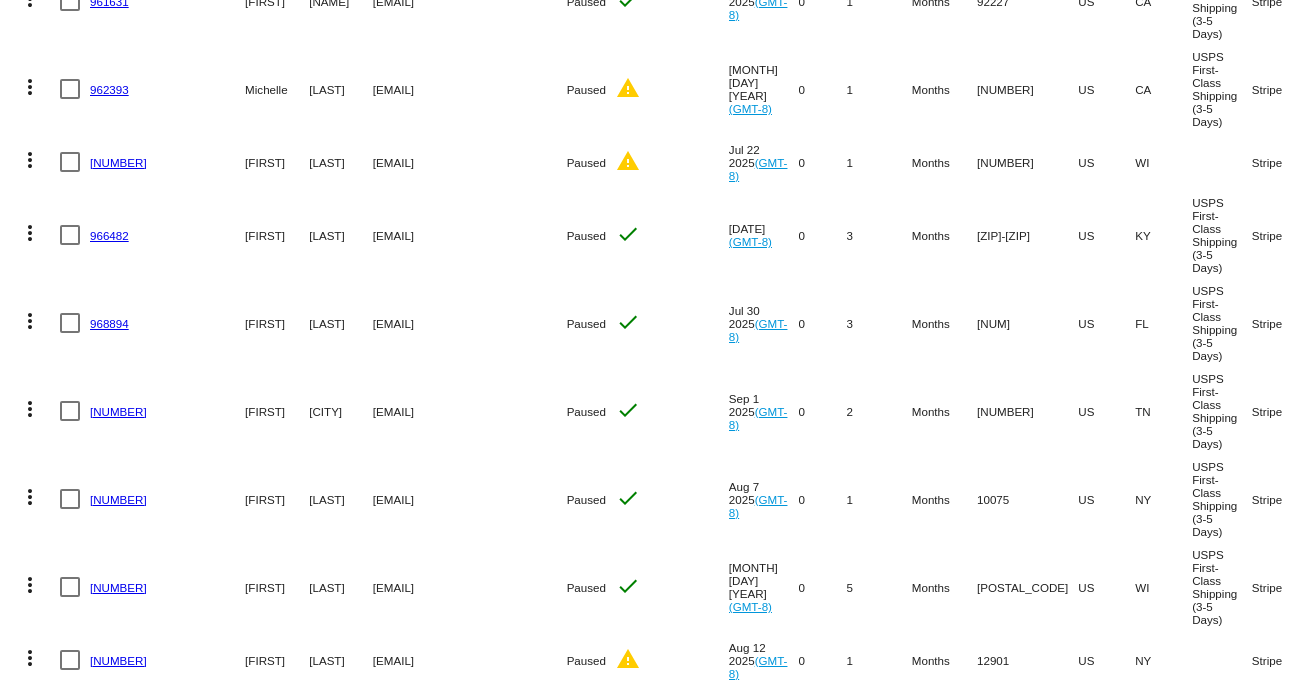 scroll, scrollTop: 3300, scrollLeft: 0, axis: vertical 